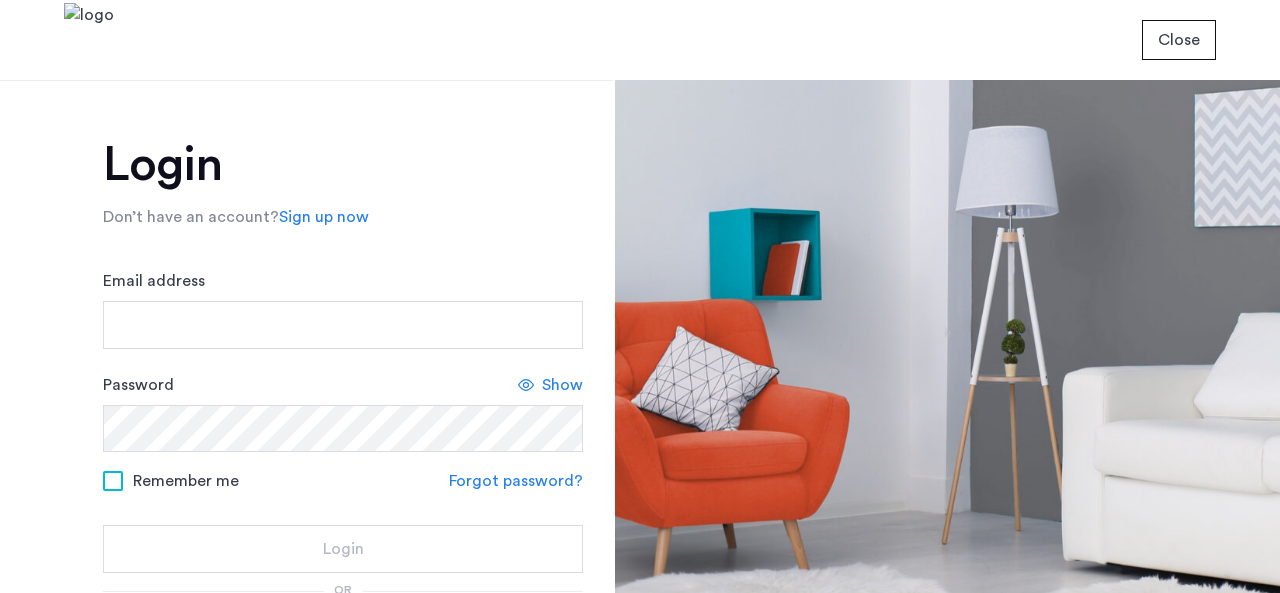 scroll, scrollTop: 0, scrollLeft: 0, axis: both 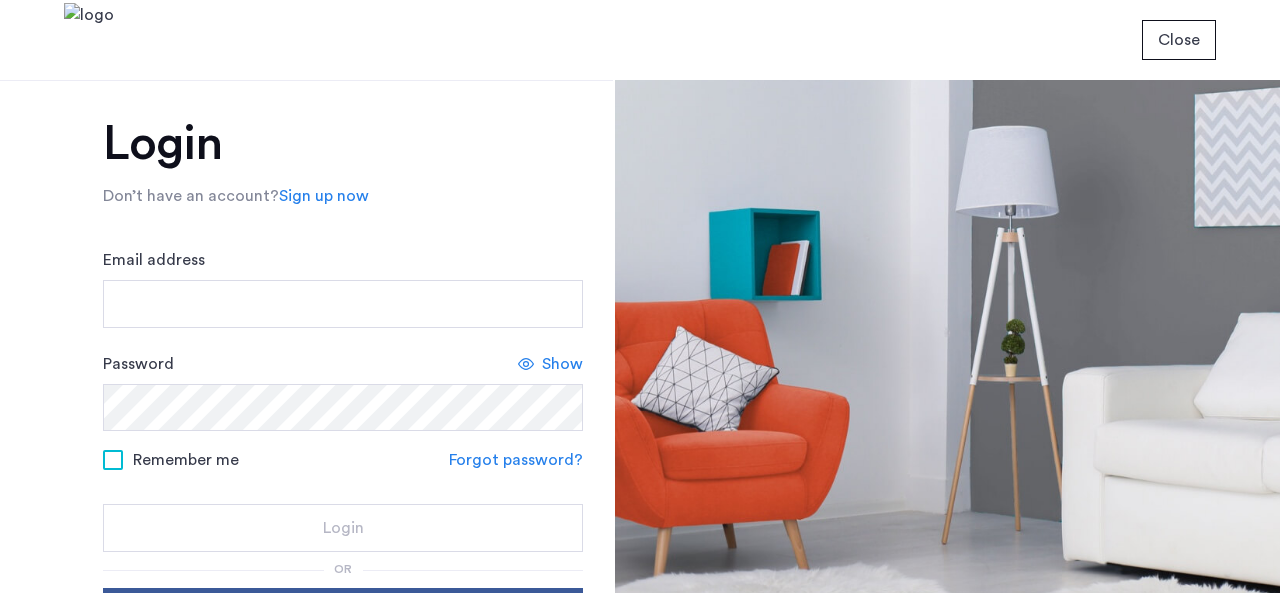 click on "Email address" at bounding box center [343, 304] 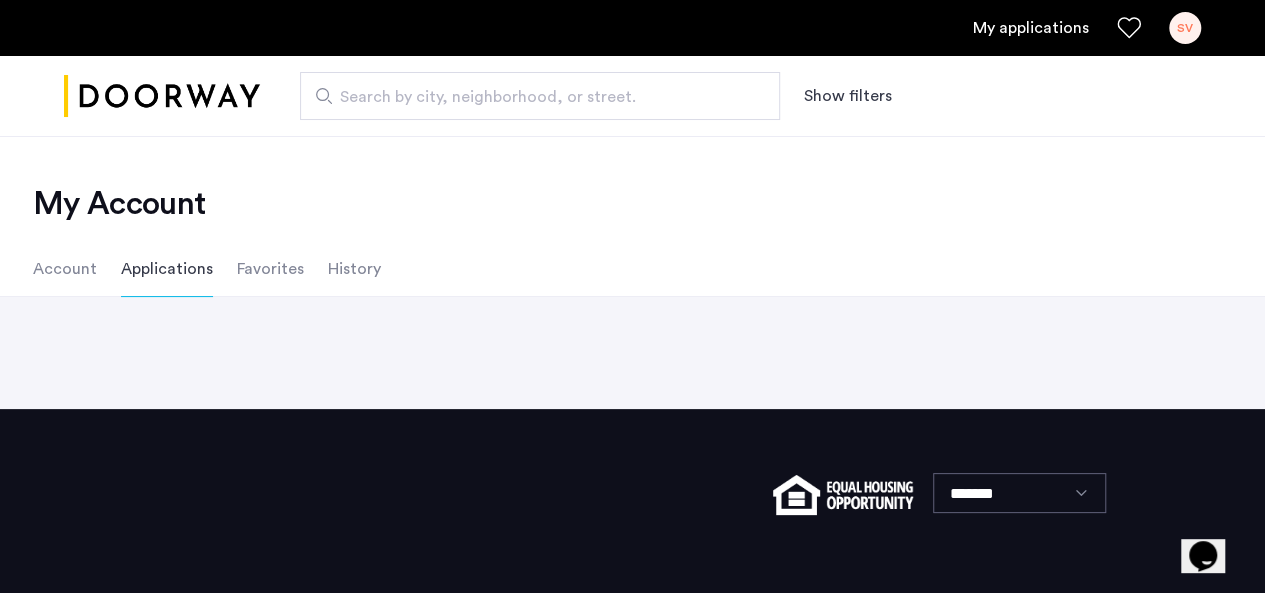 scroll, scrollTop: 0, scrollLeft: 0, axis: both 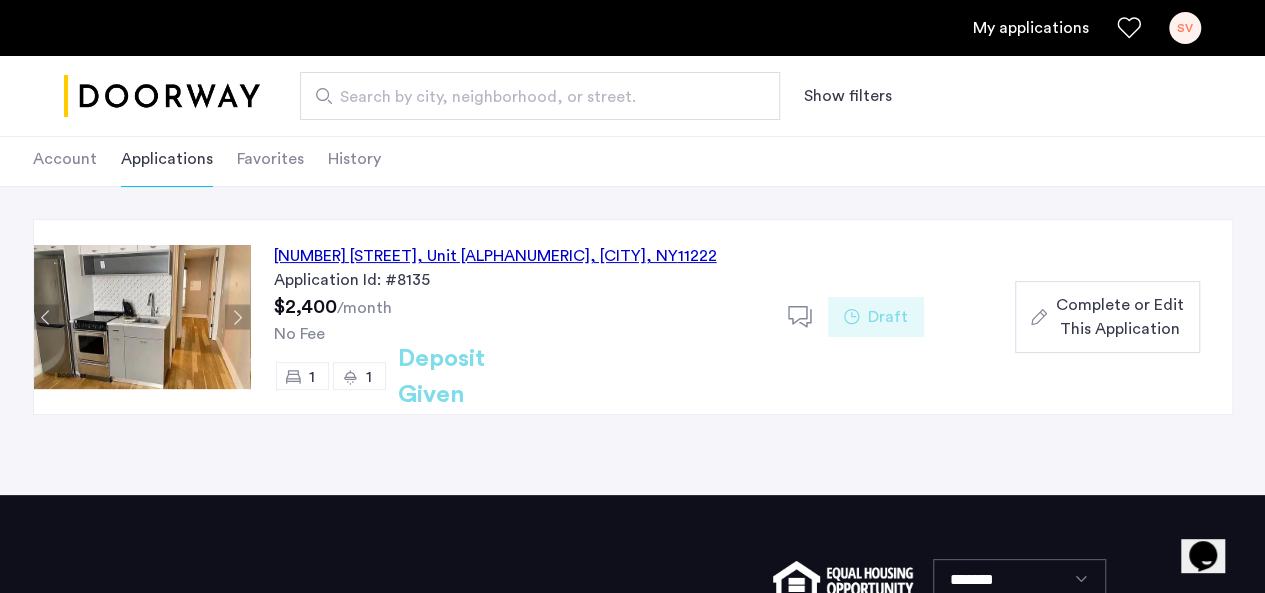 click on "Complete or Edit This Application" 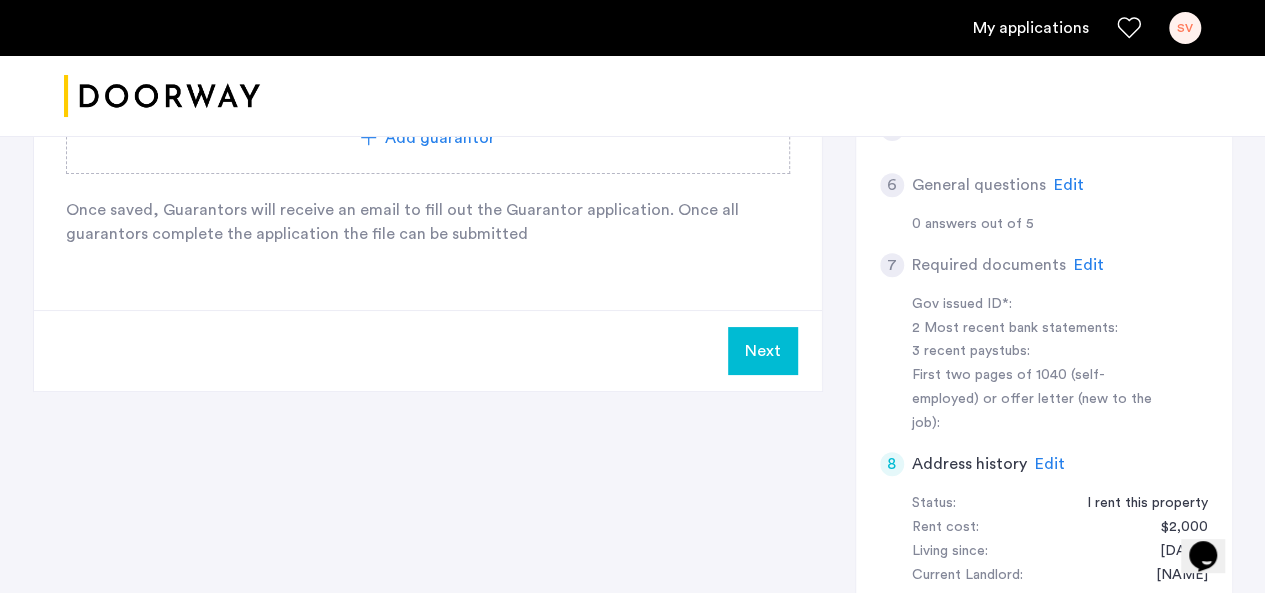 scroll, scrollTop: 745, scrollLeft: 0, axis: vertical 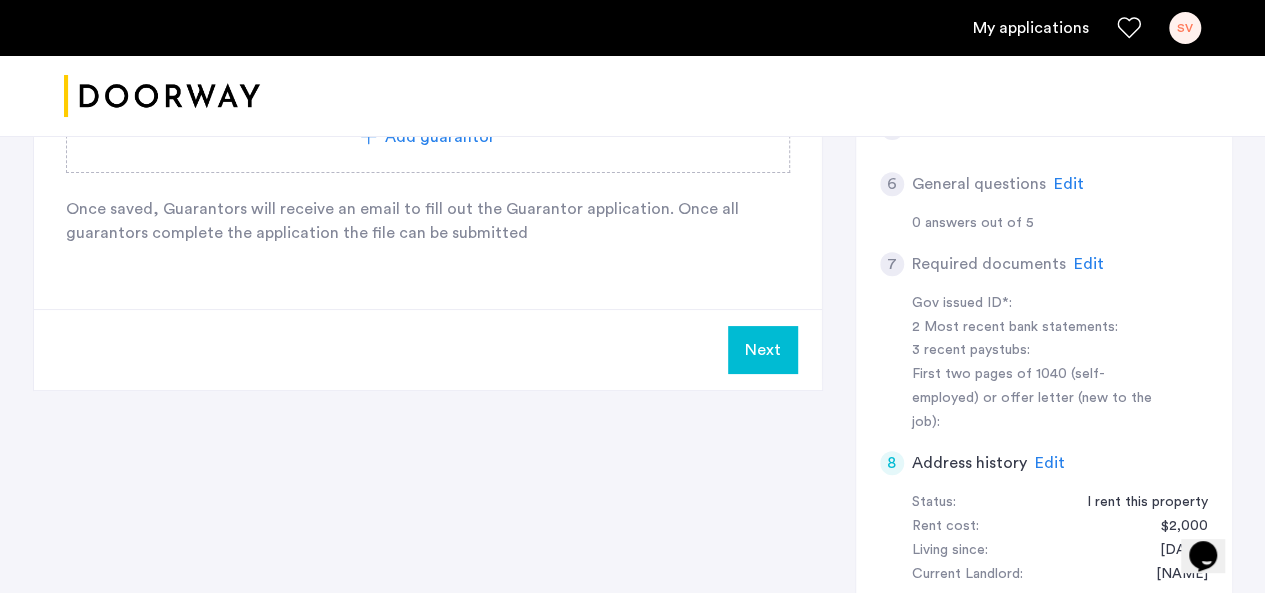 click on "Next" 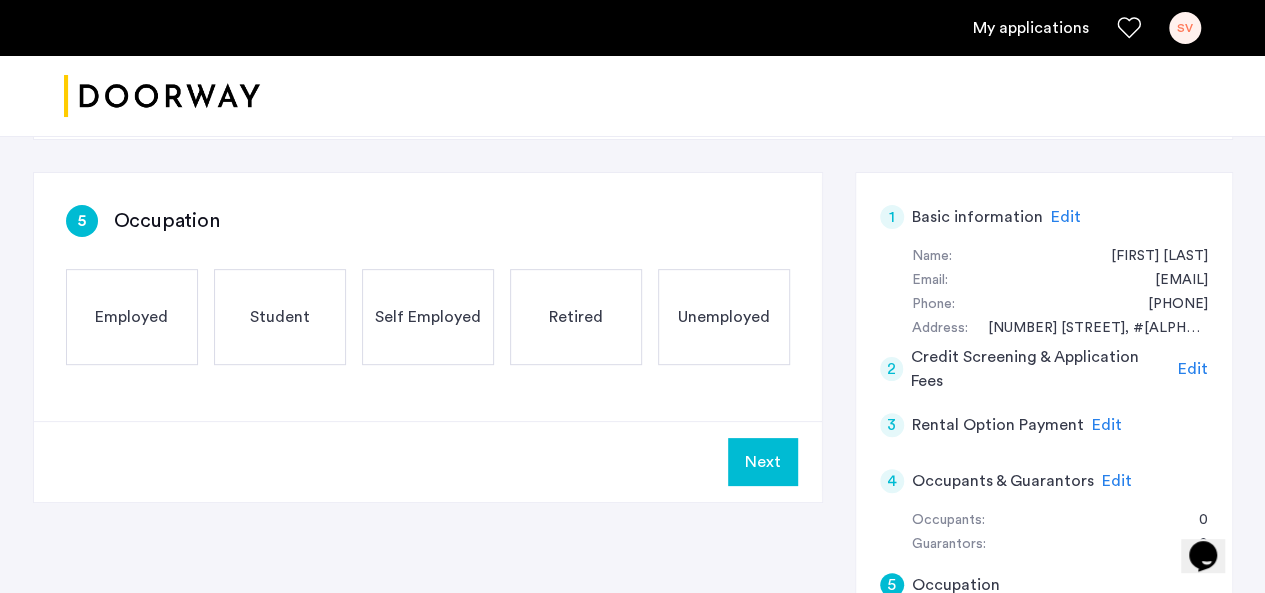 scroll, scrollTop: 298, scrollLeft: 0, axis: vertical 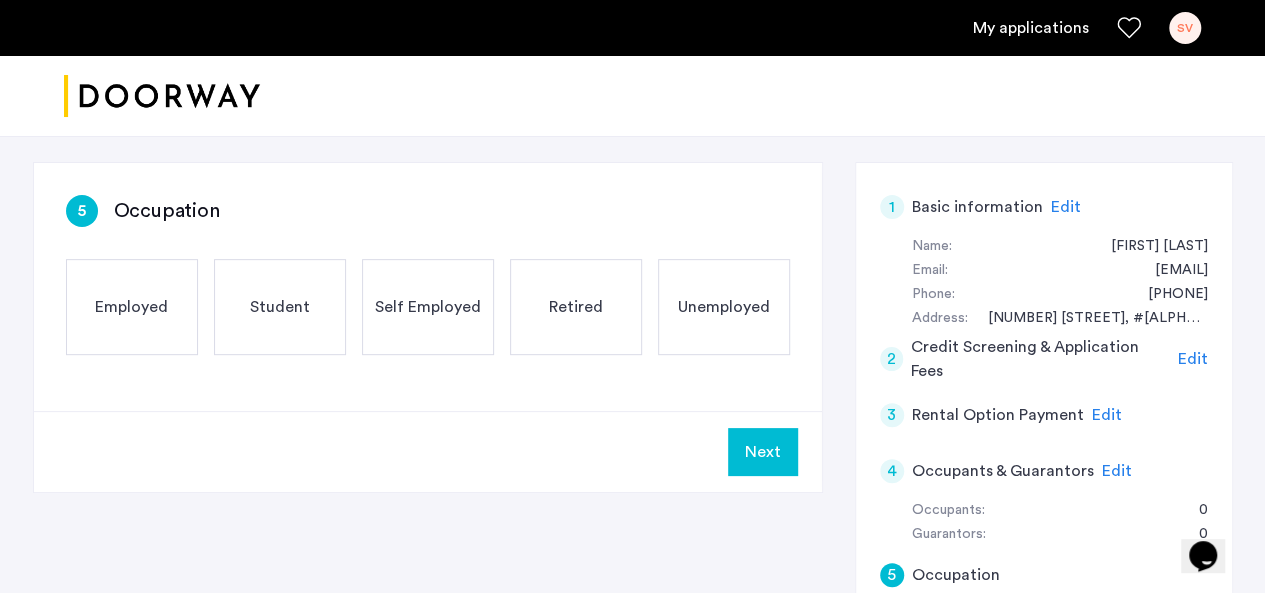 click on "Employed" 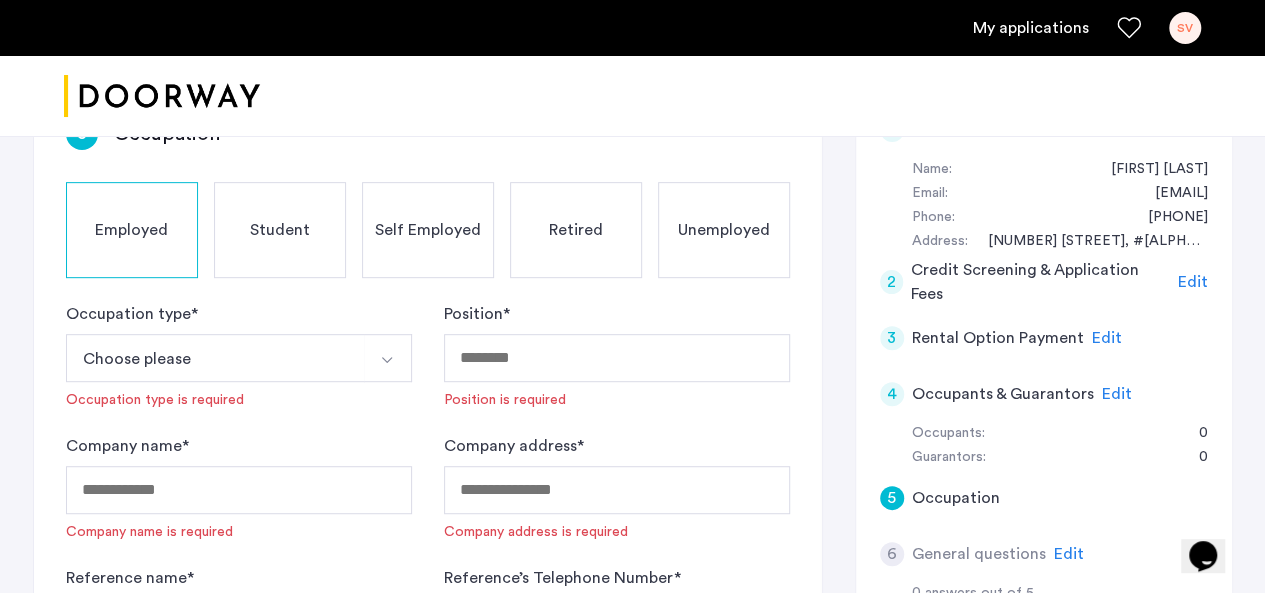 scroll, scrollTop: 376, scrollLeft: 0, axis: vertical 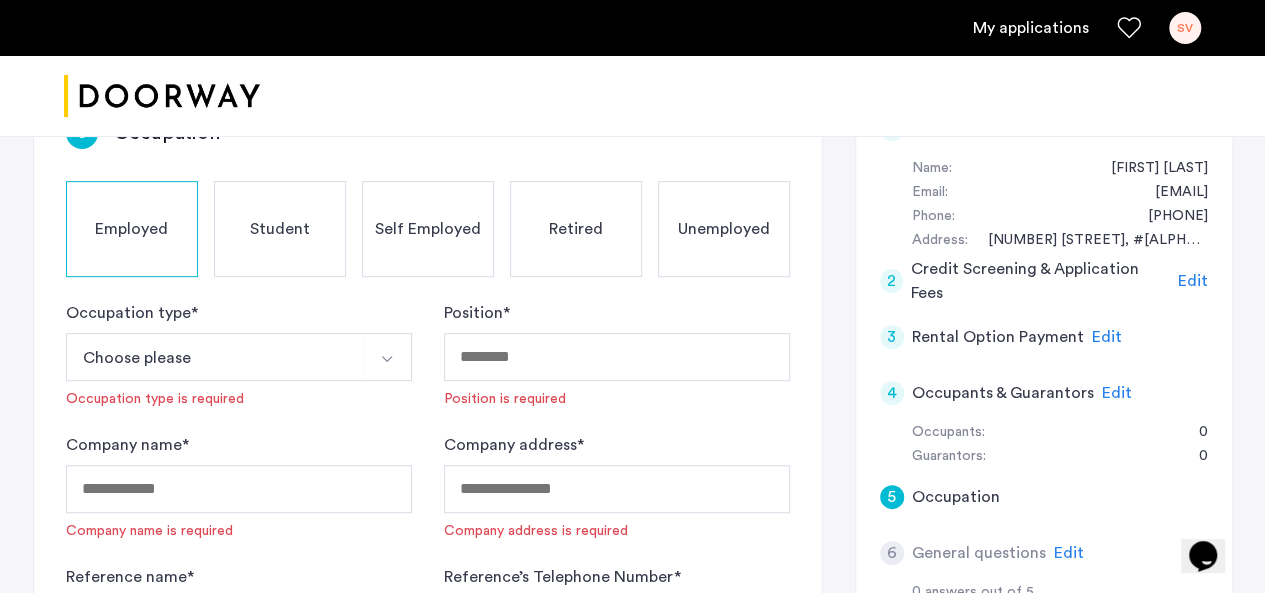 click on "Choose please" at bounding box center (215, 357) 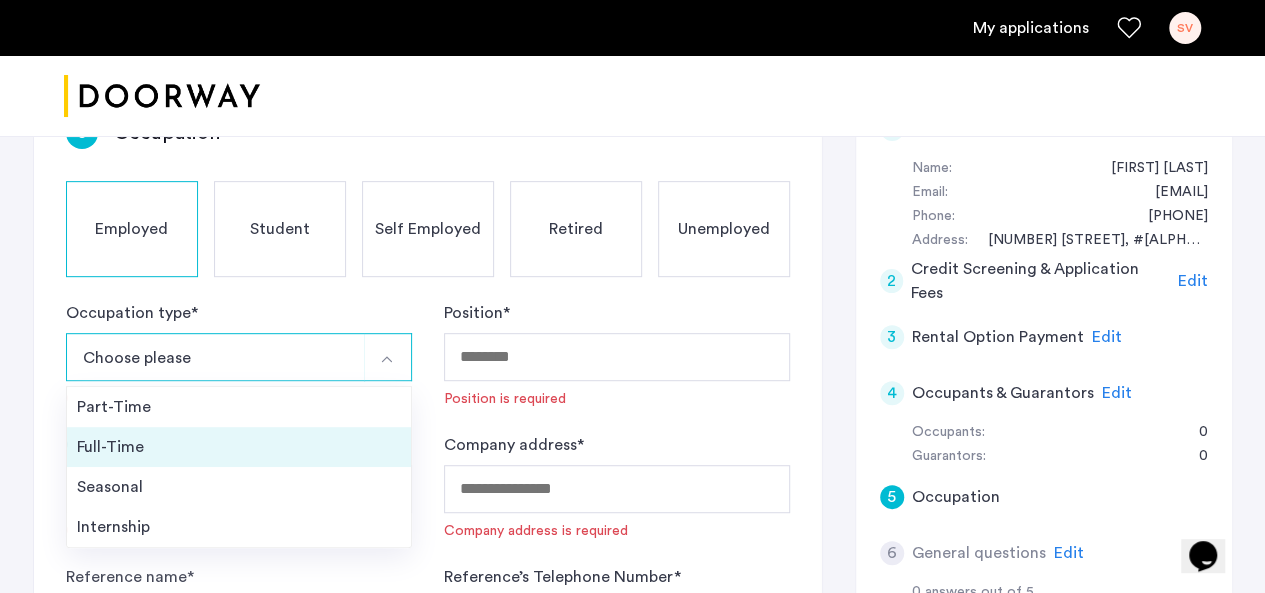 click on "Full-Time" at bounding box center [239, 447] 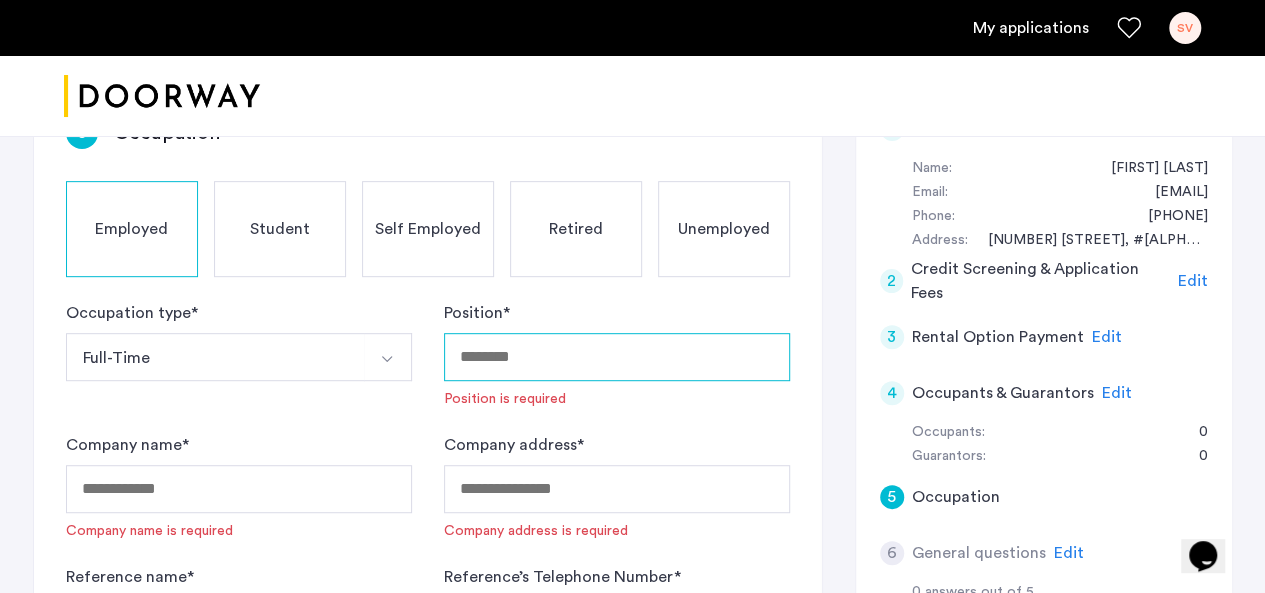 click on "Position  *" at bounding box center [617, 357] 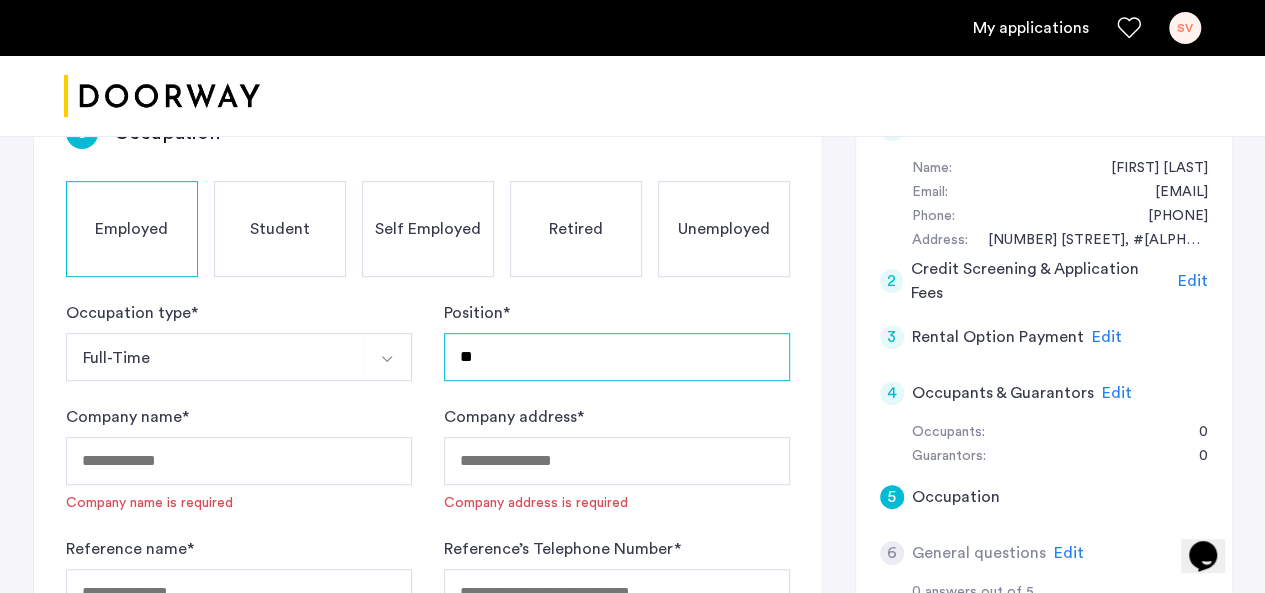 type on "*" 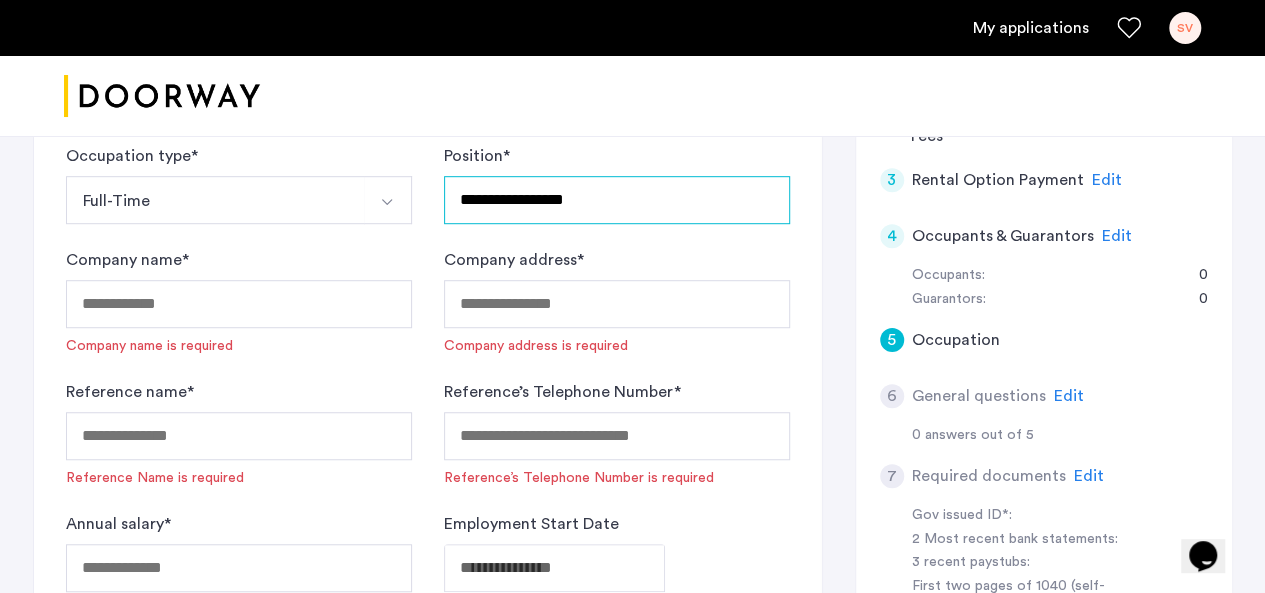 scroll, scrollTop: 547, scrollLeft: 0, axis: vertical 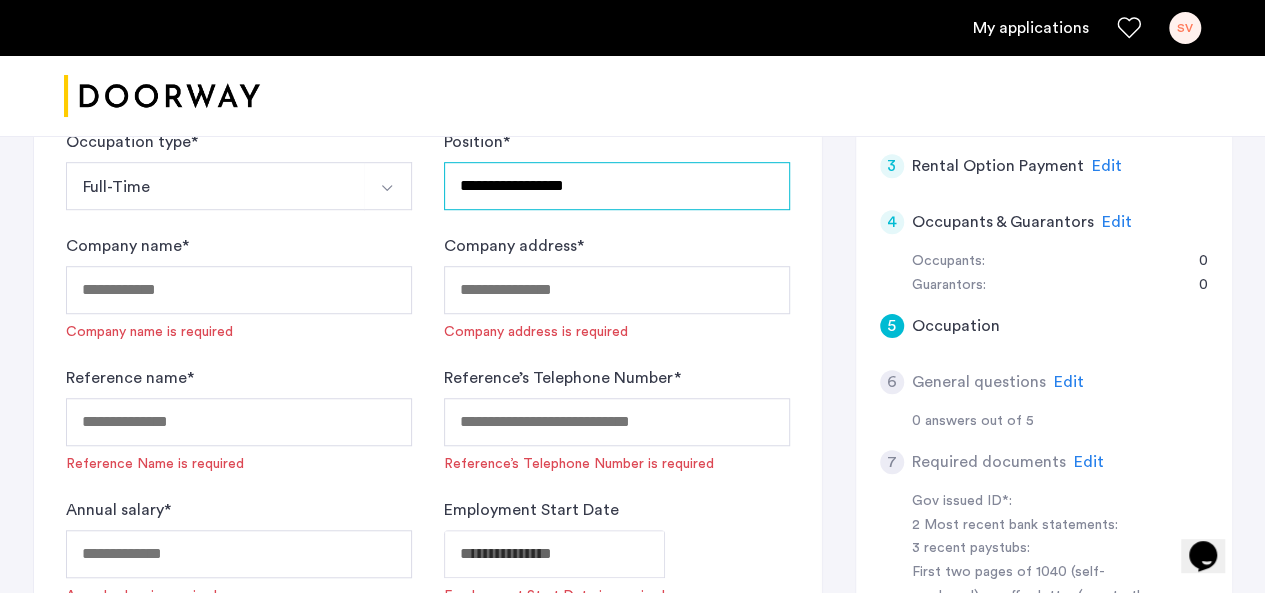 type on "**********" 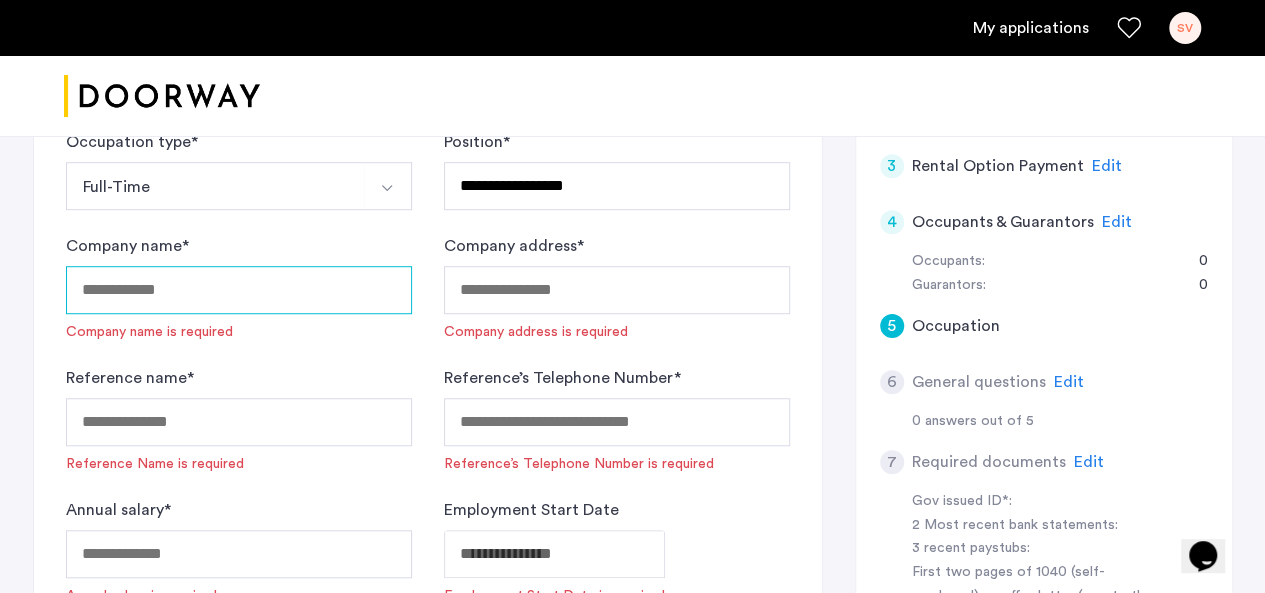 click on "Company name  *" at bounding box center (239, 290) 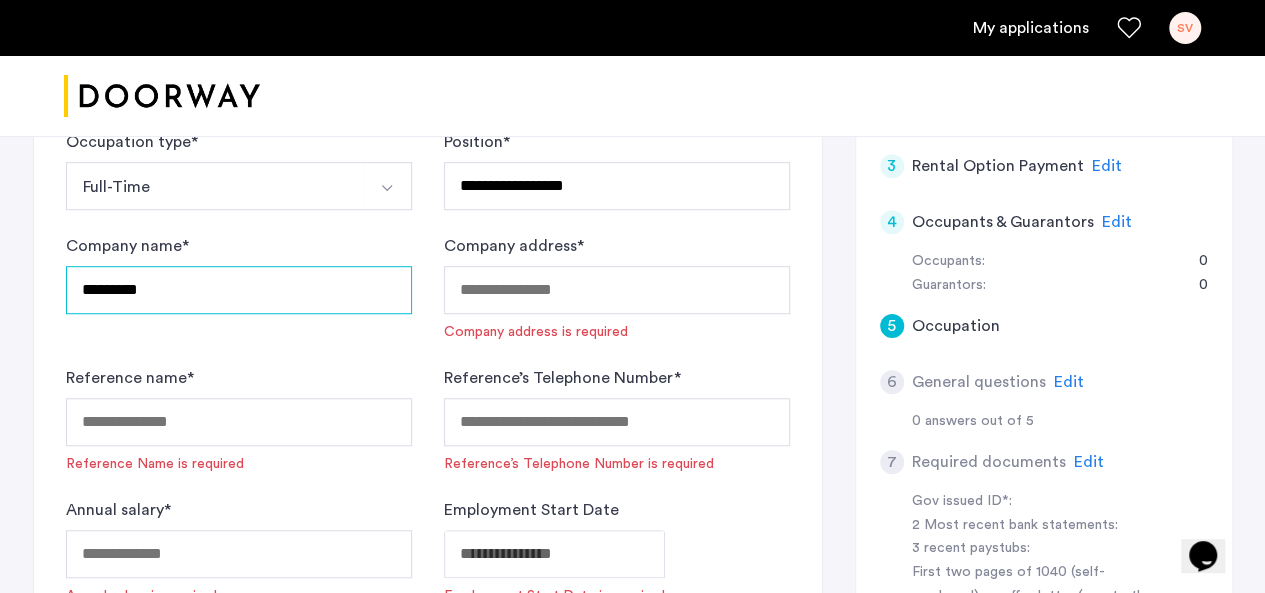 type on "*********" 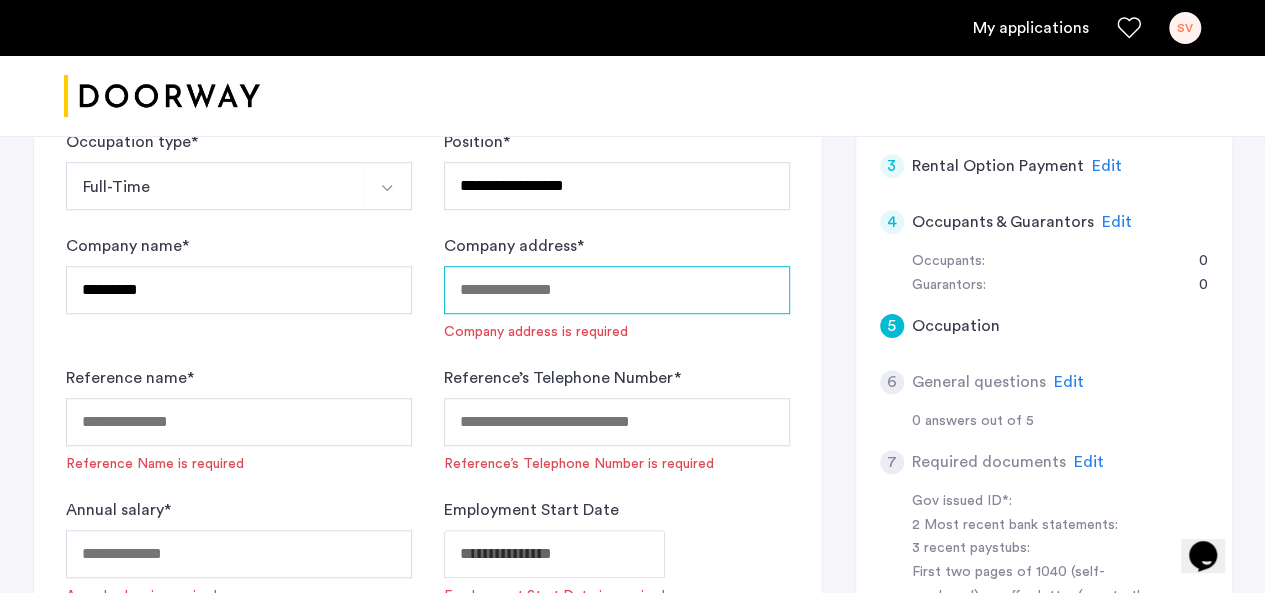 click on "Company address  *" at bounding box center [617, 290] 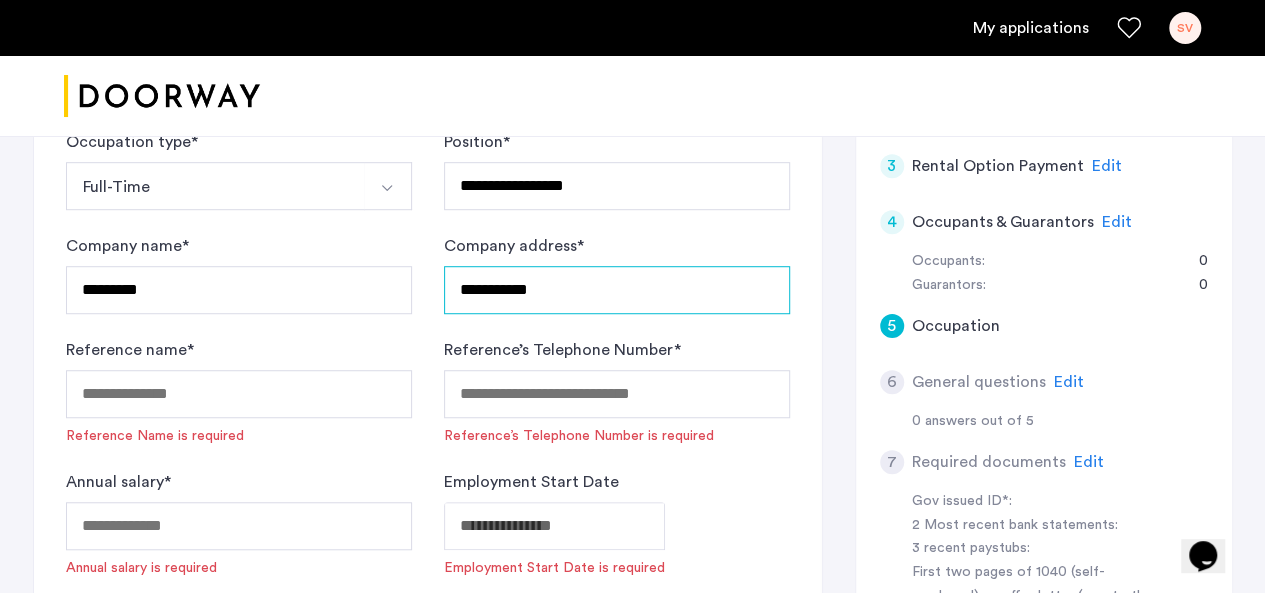 type on "**********" 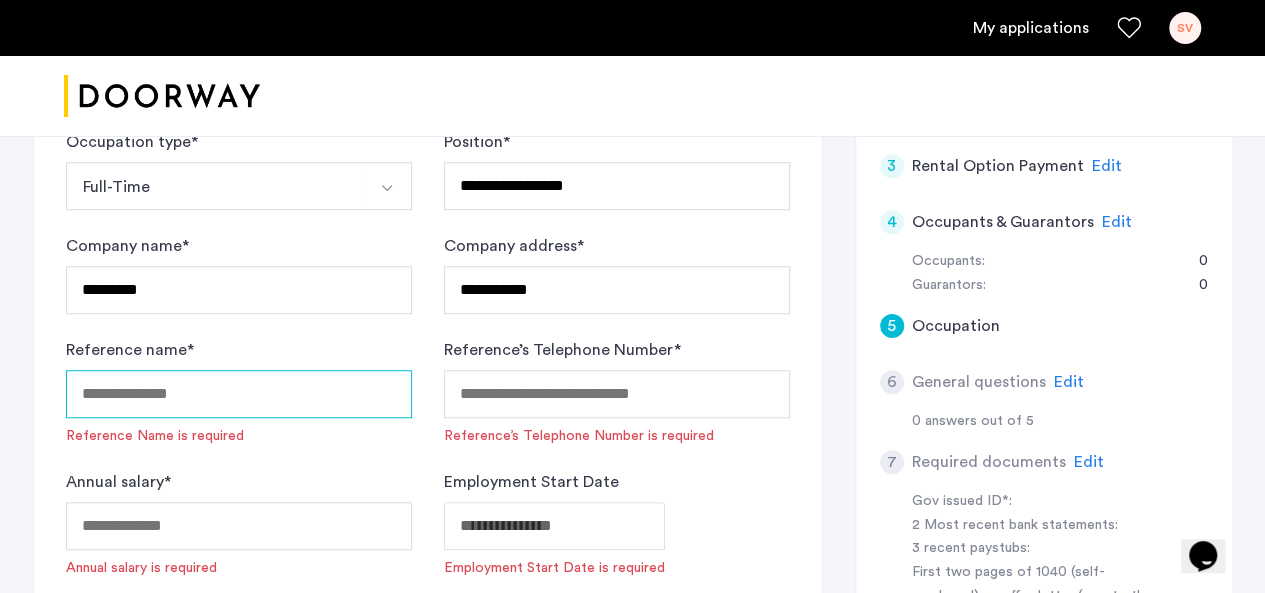 click on "Reference name  *" at bounding box center (239, 394) 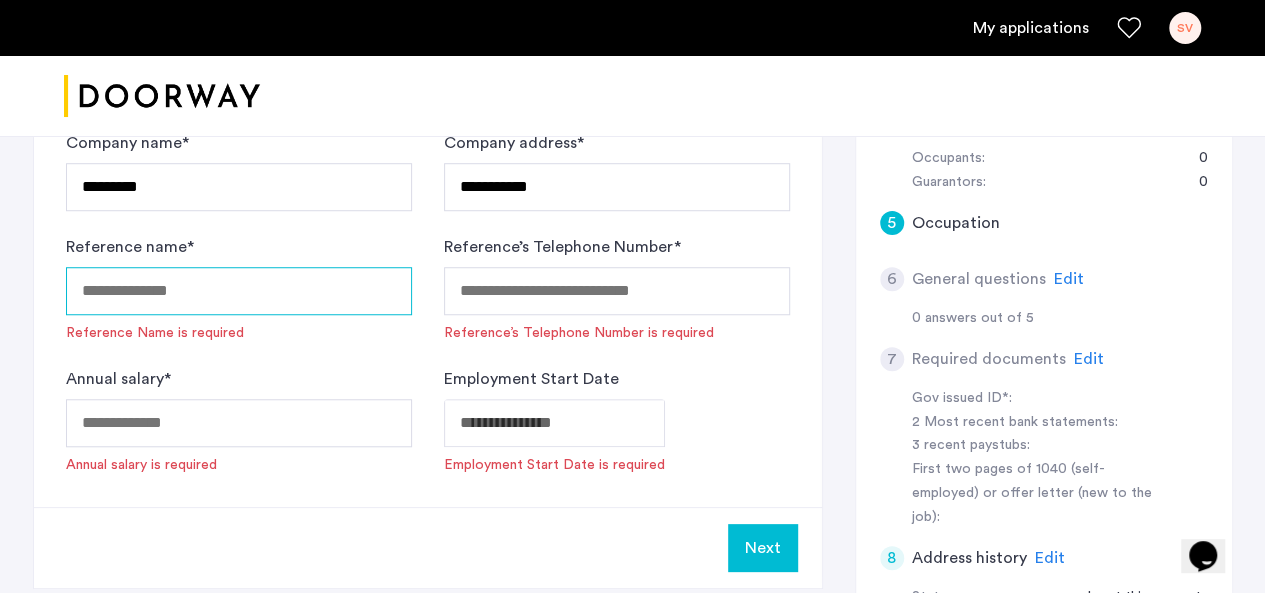 scroll, scrollTop: 651, scrollLeft: 0, axis: vertical 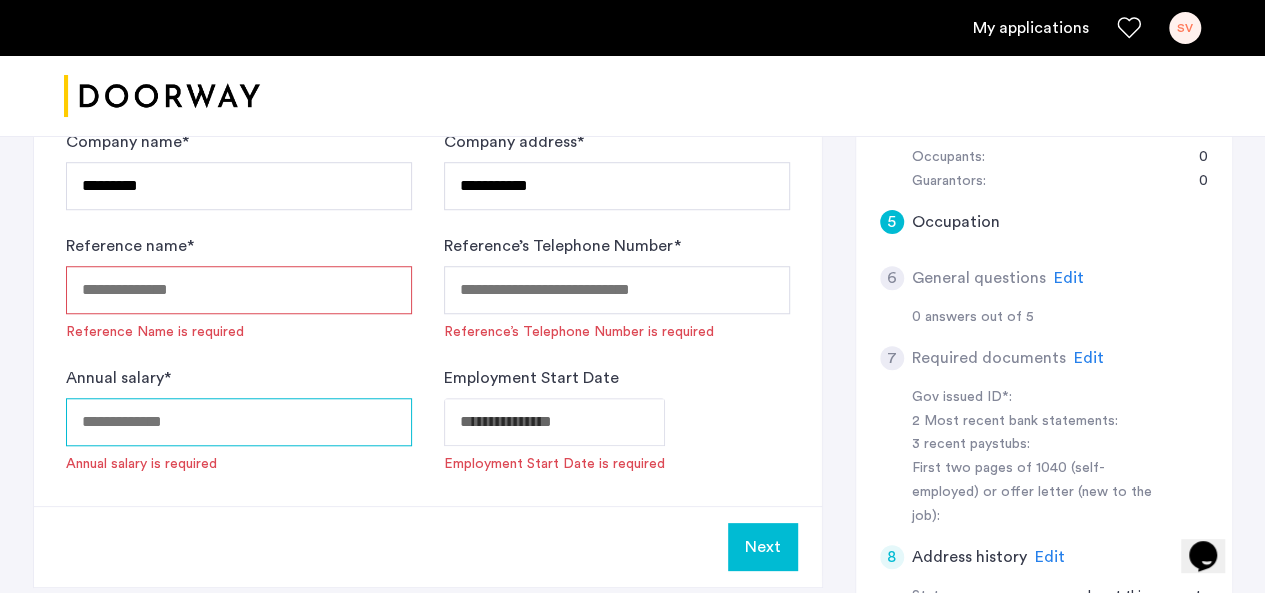click on "Annual salary  *" at bounding box center (239, 422) 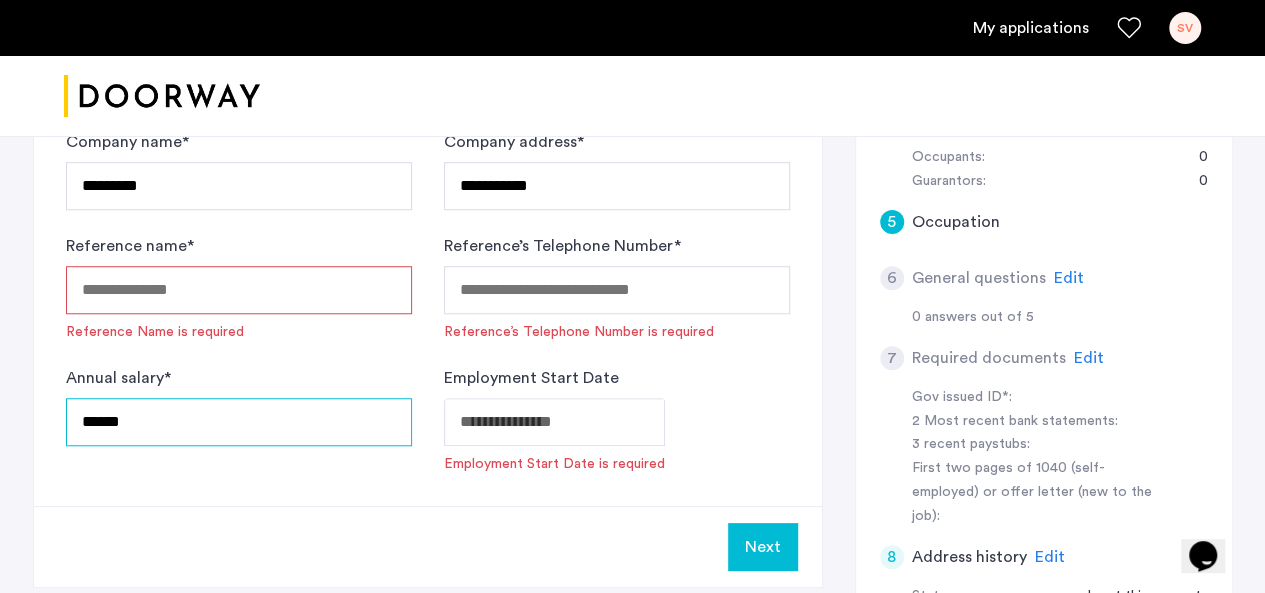 type on "******" 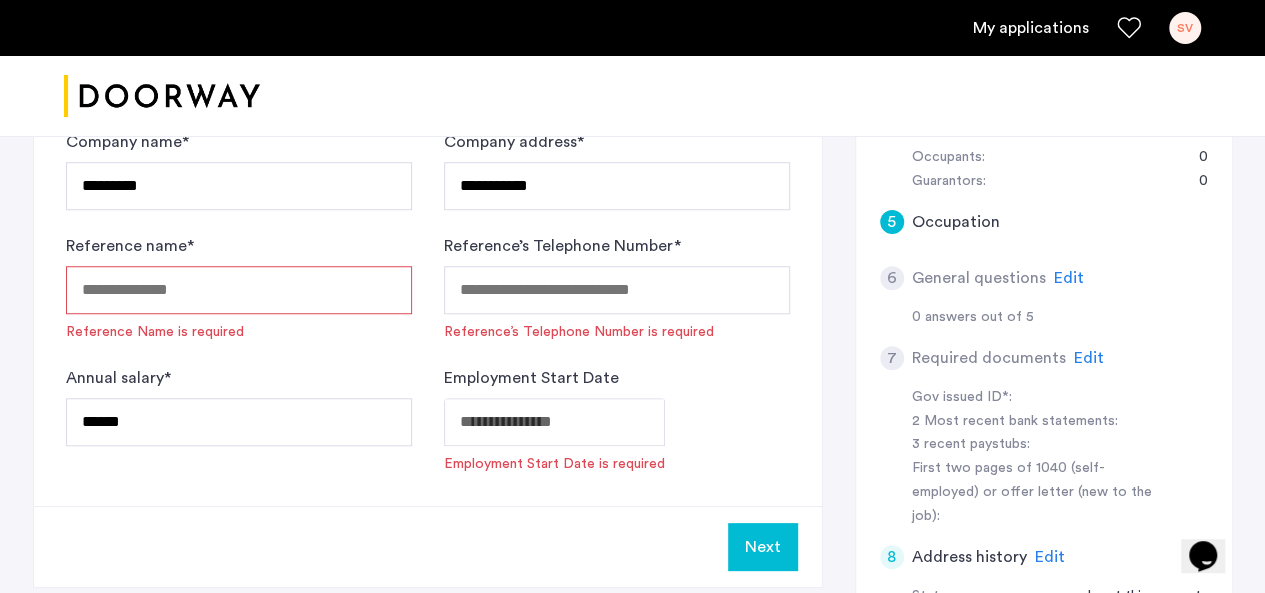 click on "**********" at bounding box center (632, -355) 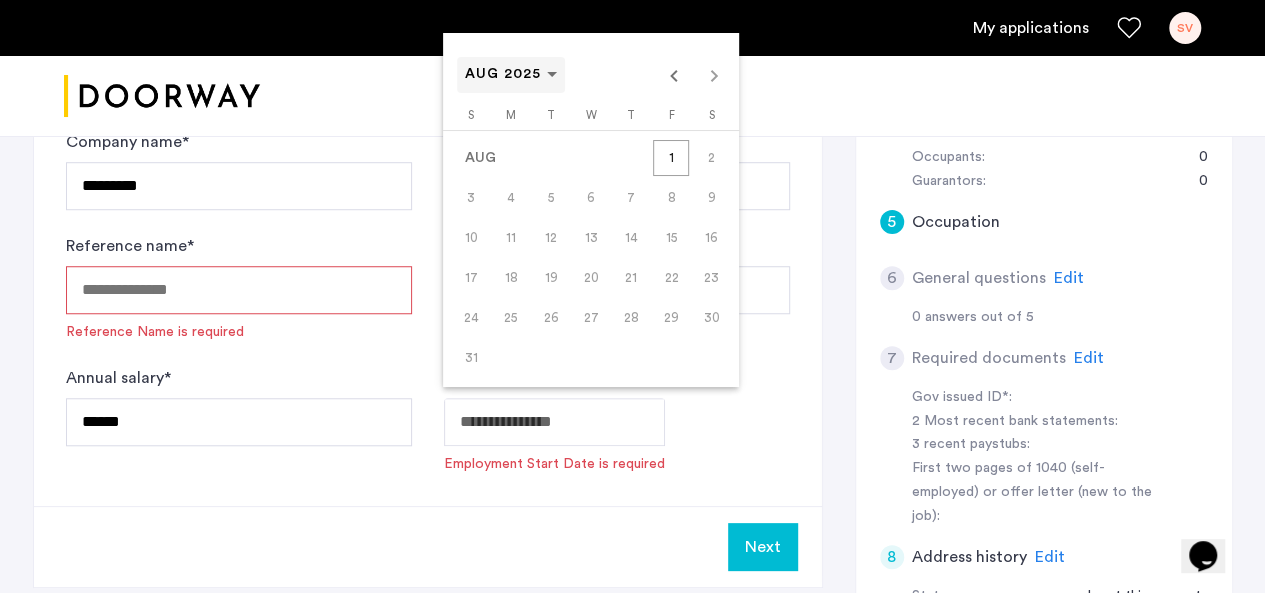 click at bounding box center [511, 75] 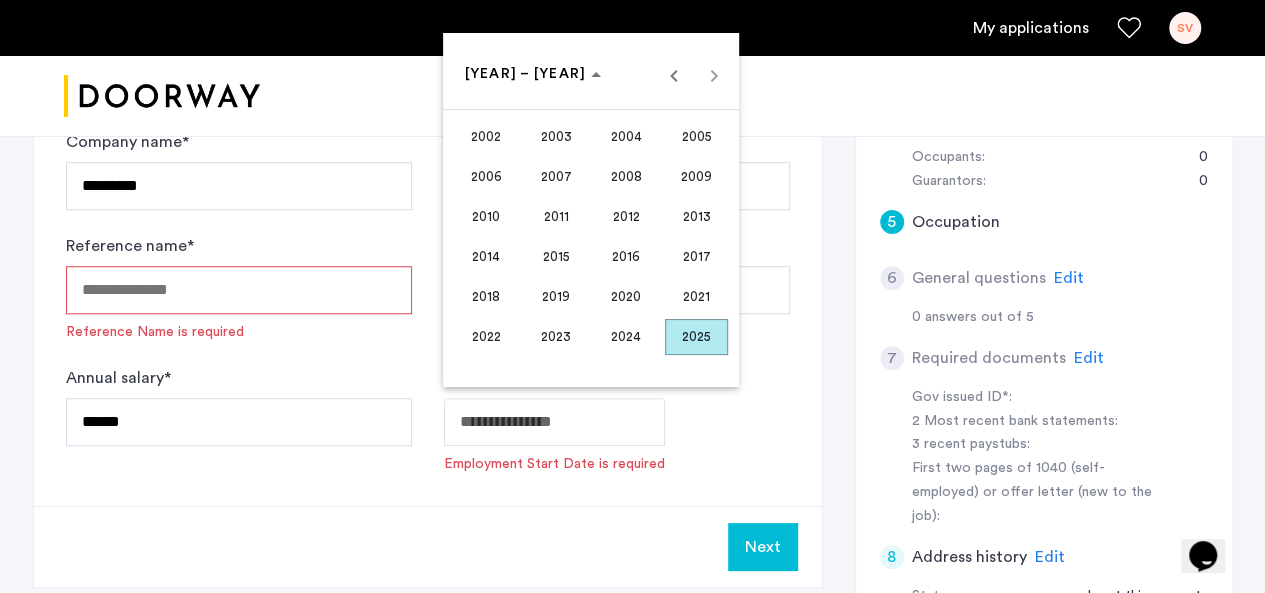 click on "2022" at bounding box center (486, 337) 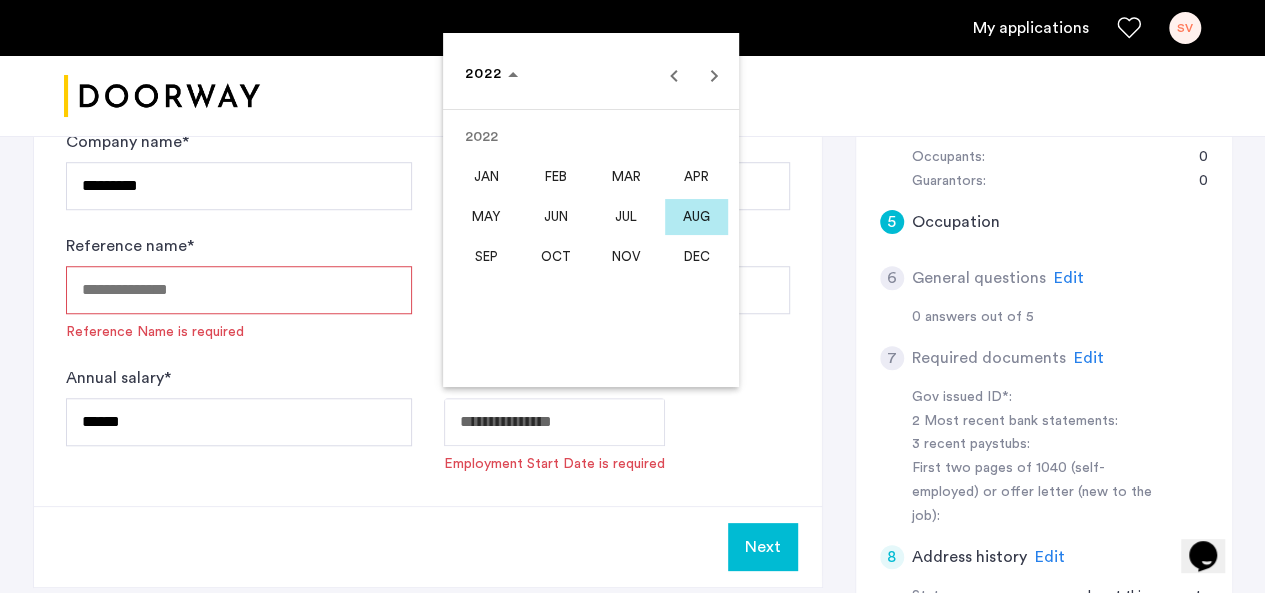 click on "JUL" at bounding box center [626, 217] 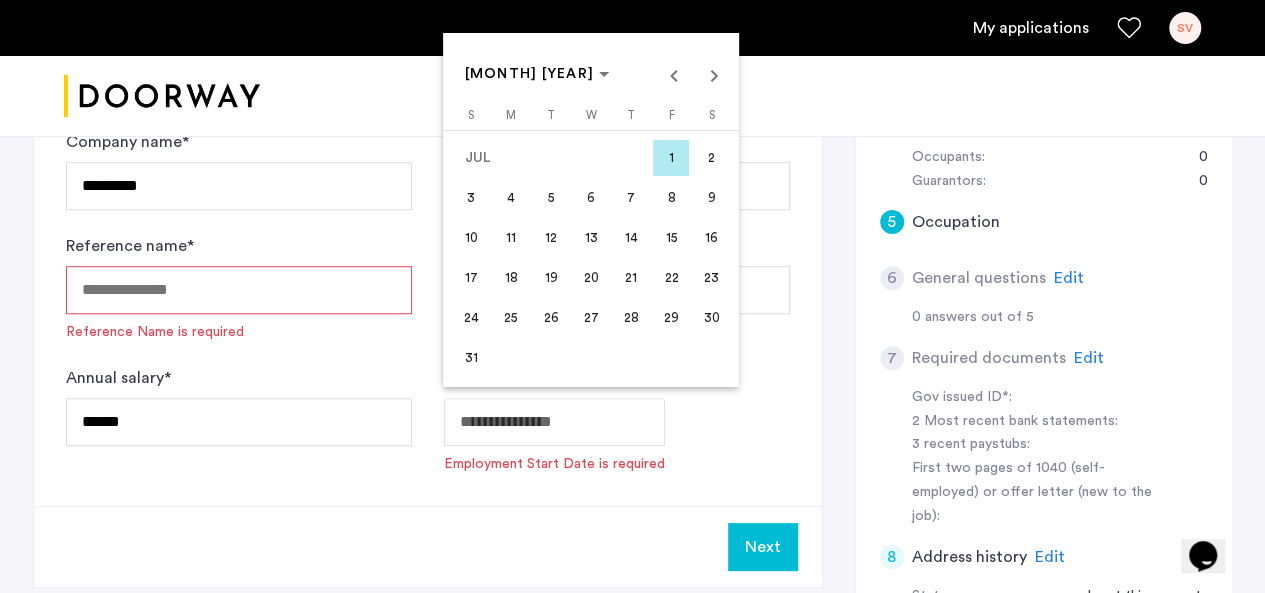 click on "1" at bounding box center [671, 158] 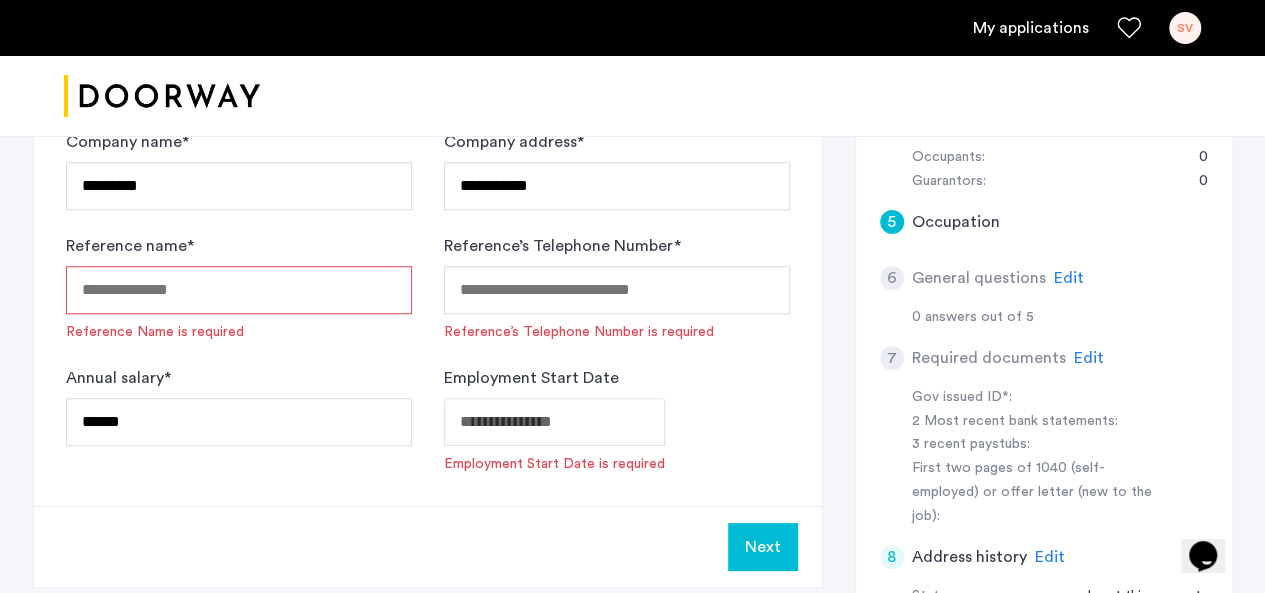 type on "**********" 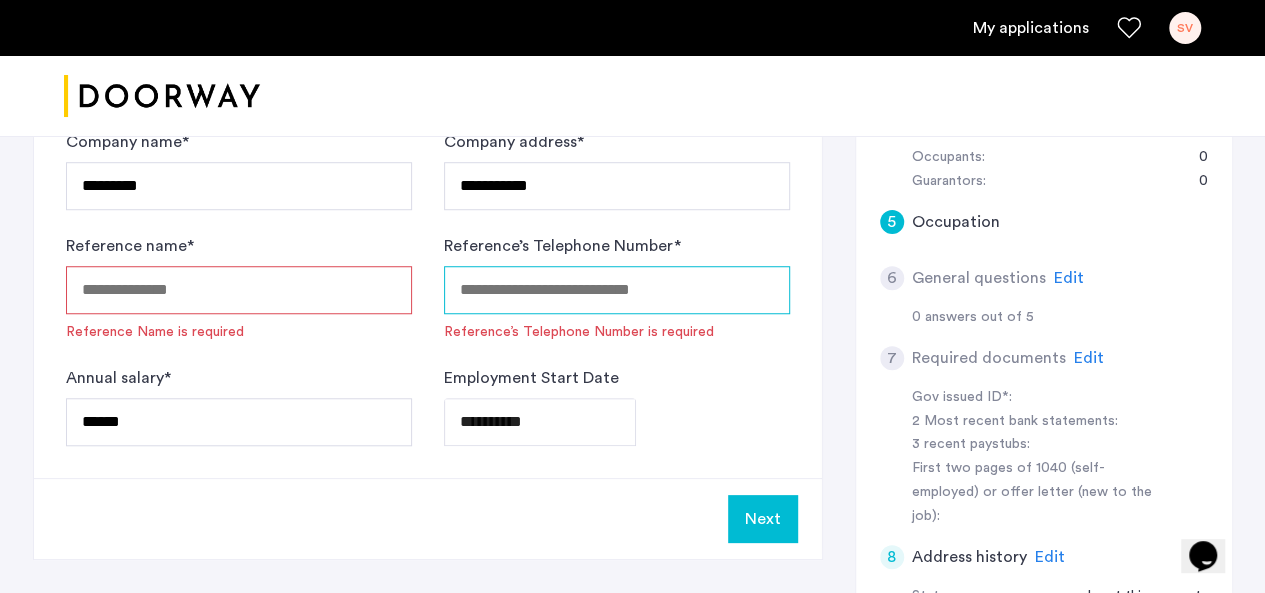 click on "Reference’s Telephone Number  *" at bounding box center (617, 290) 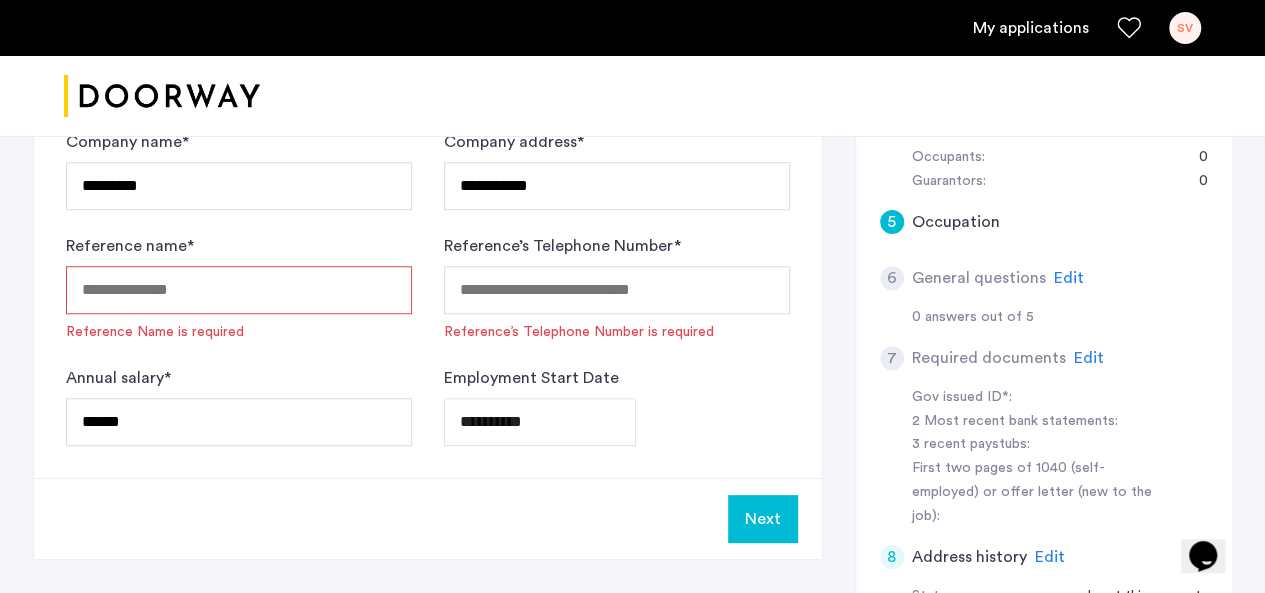 click on "Reference name  *" at bounding box center [239, 290] 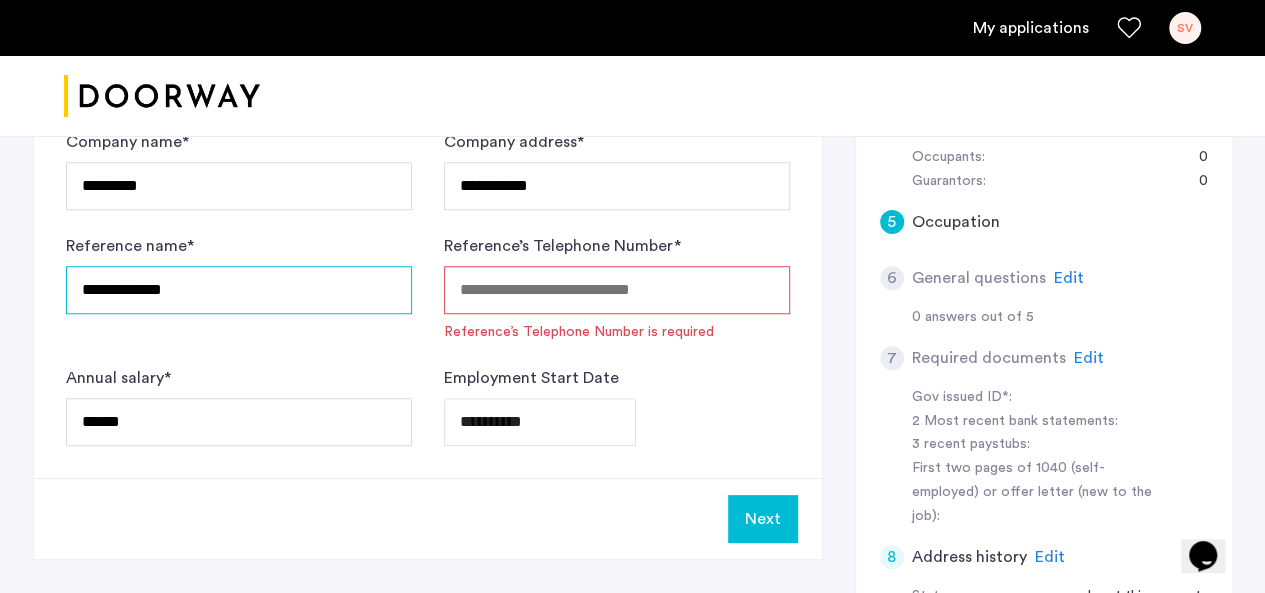 type on "**********" 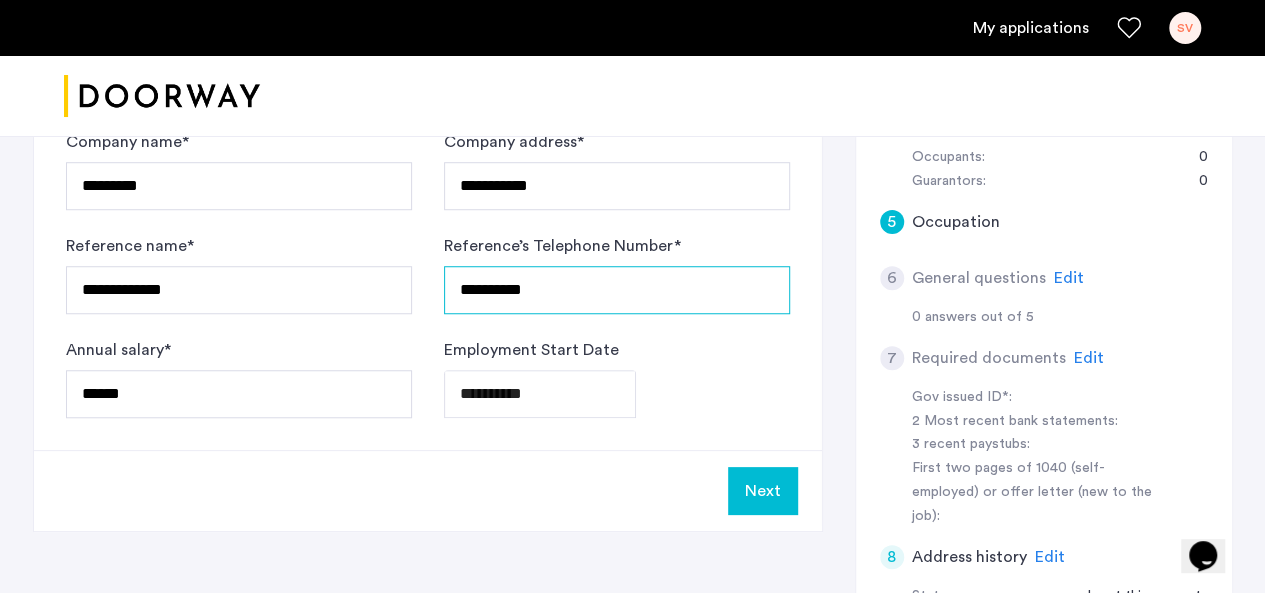 type on "**********" 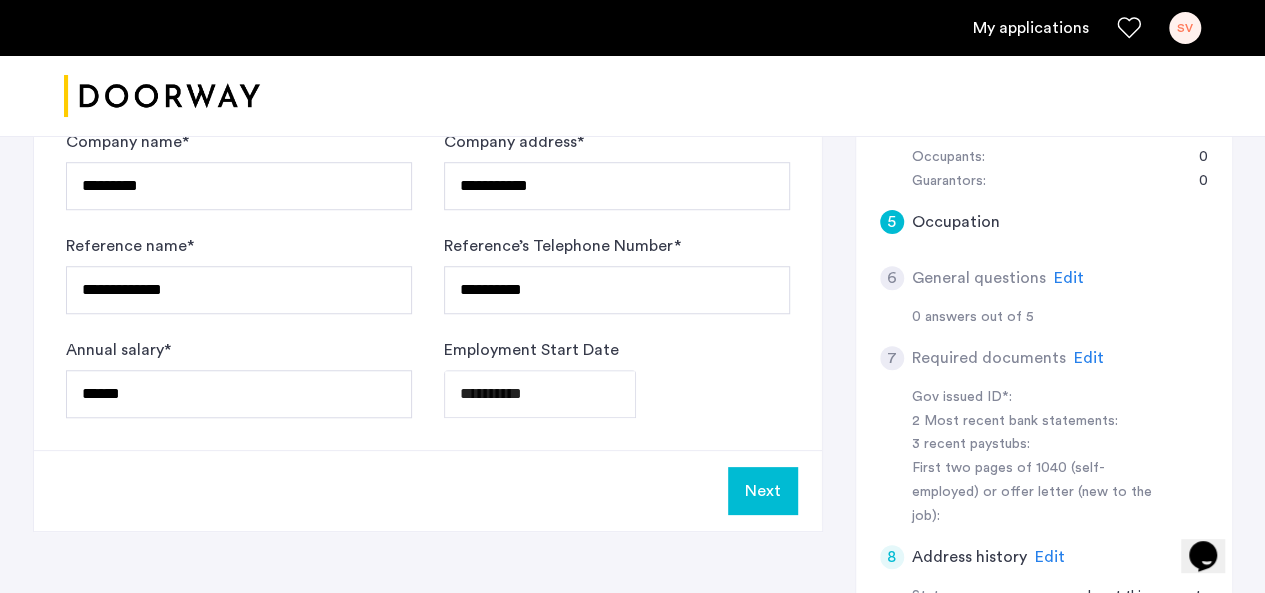click on "Next" 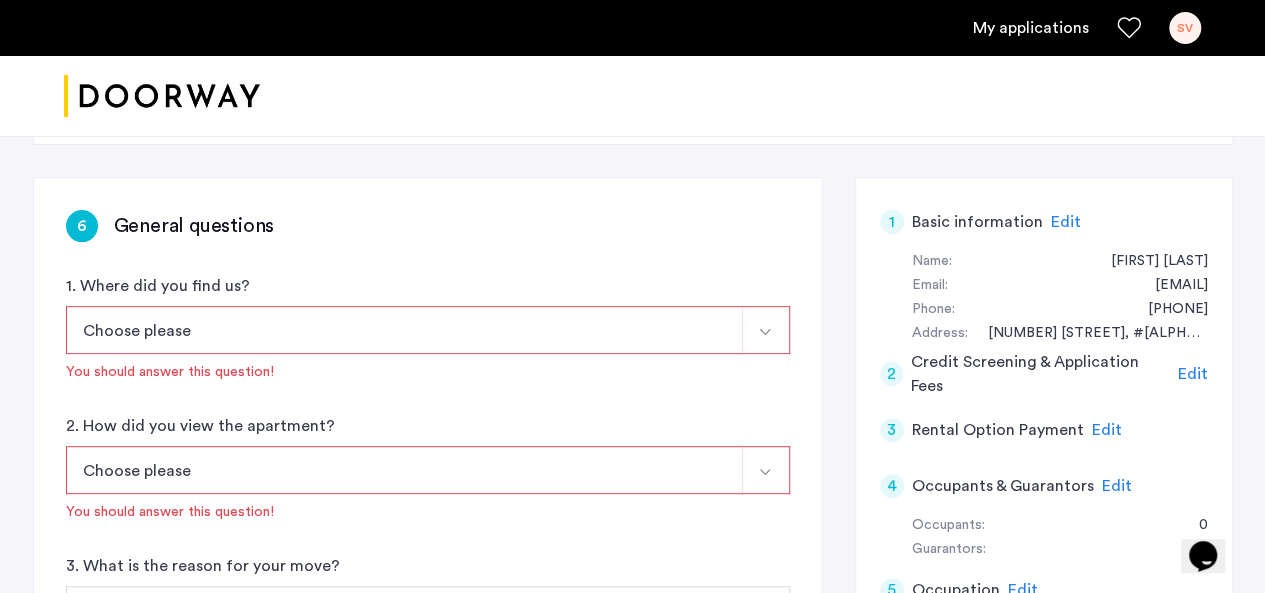 scroll, scrollTop: 284, scrollLeft: 0, axis: vertical 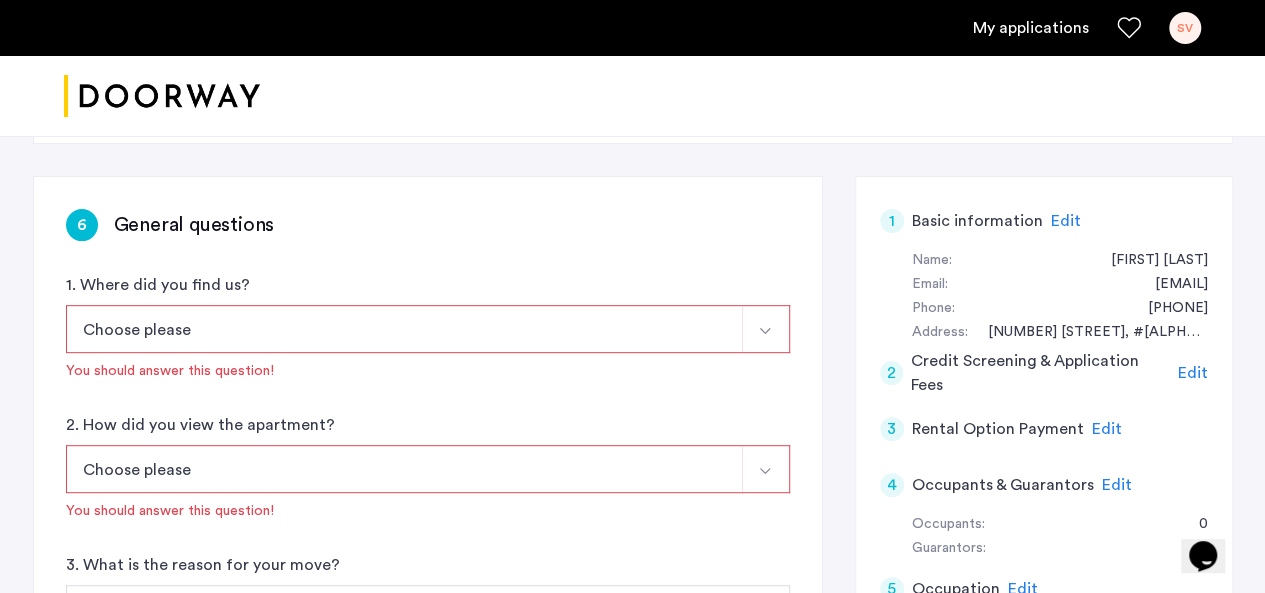click on "Choose please" at bounding box center [404, 329] 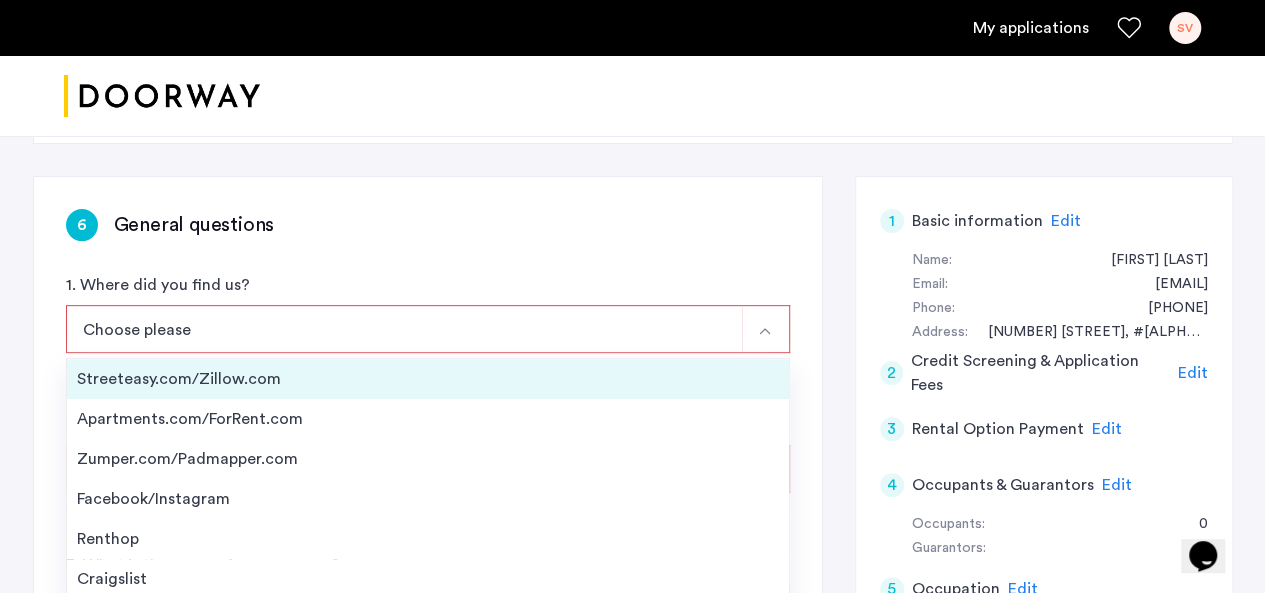 scroll, scrollTop: 31, scrollLeft: 0, axis: vertical 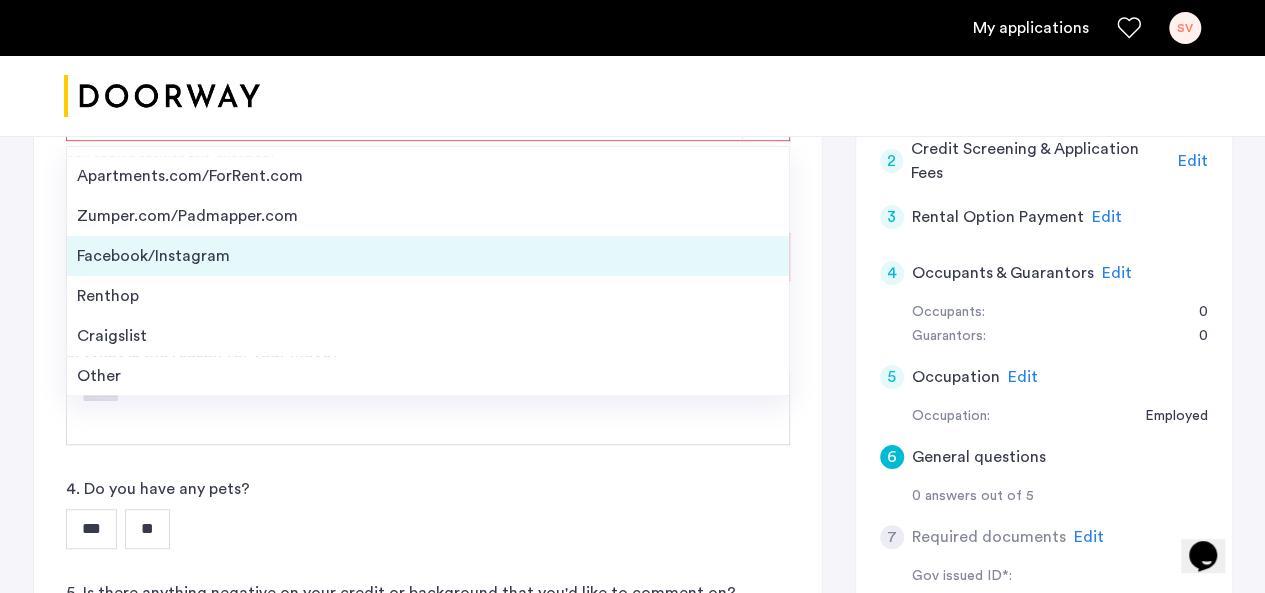 click on "Facebook/Instagram" at bounding box center [428, 256] 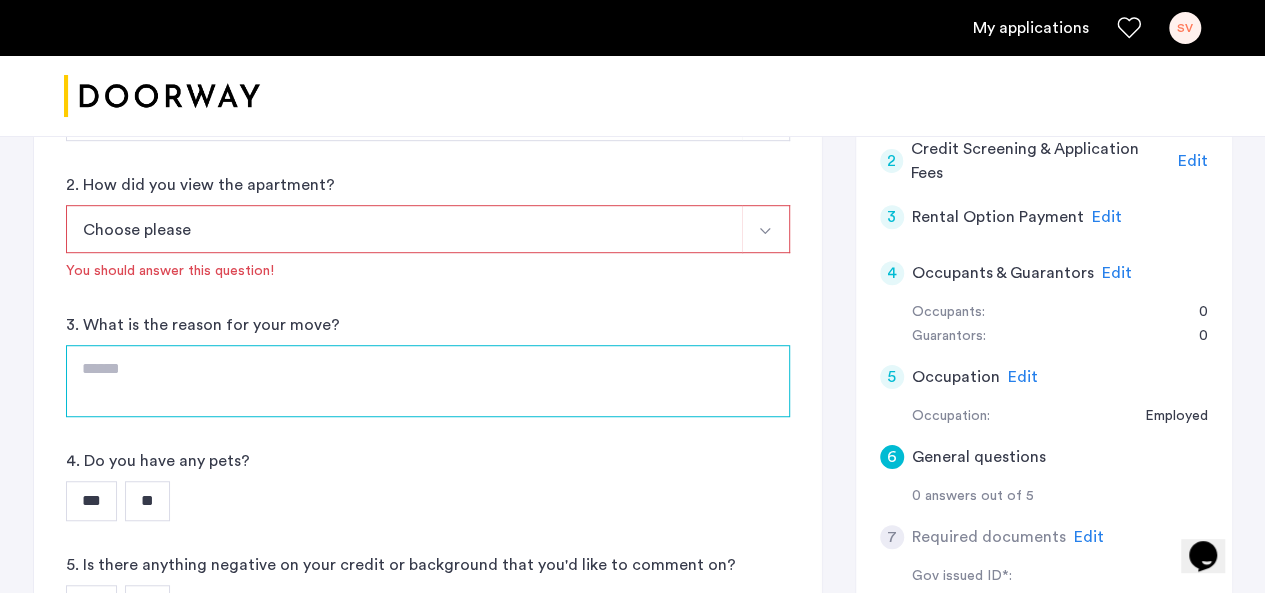 click 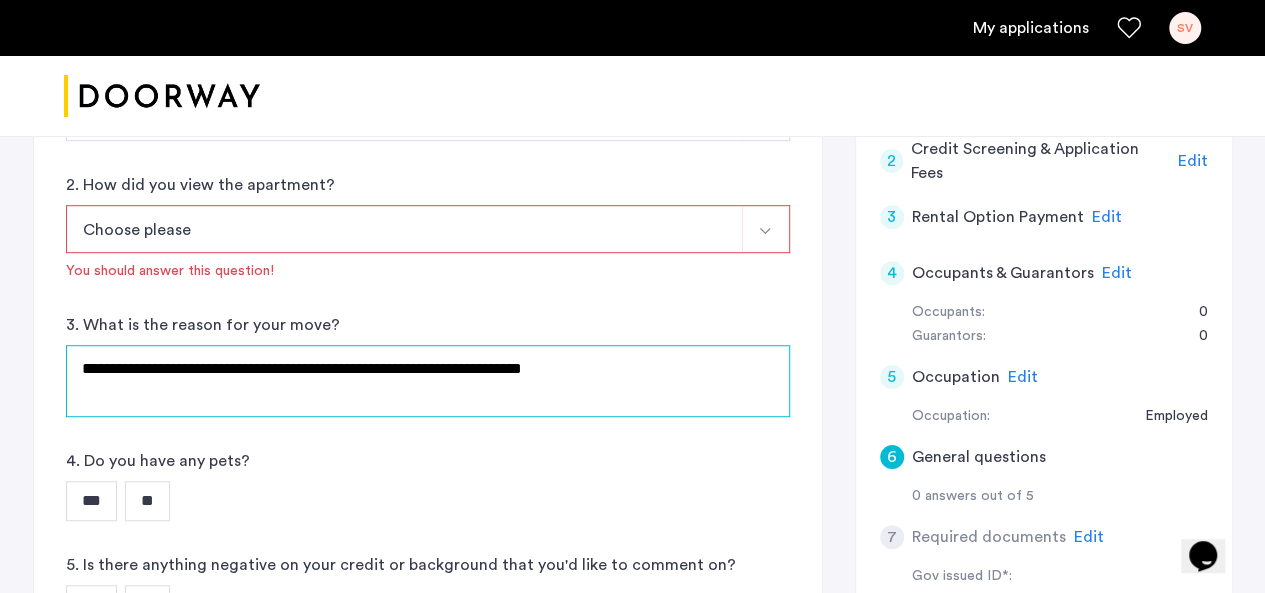 scroll, scrollTop: 650, scrollLeft: 0, axis: vertical 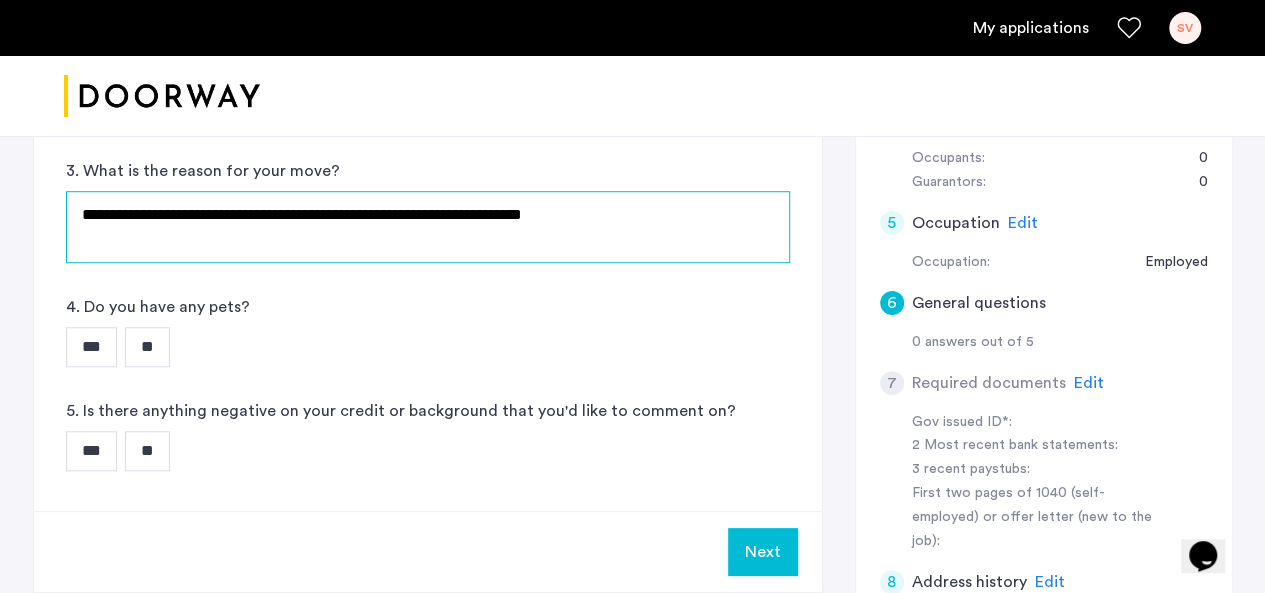 type on "**********" 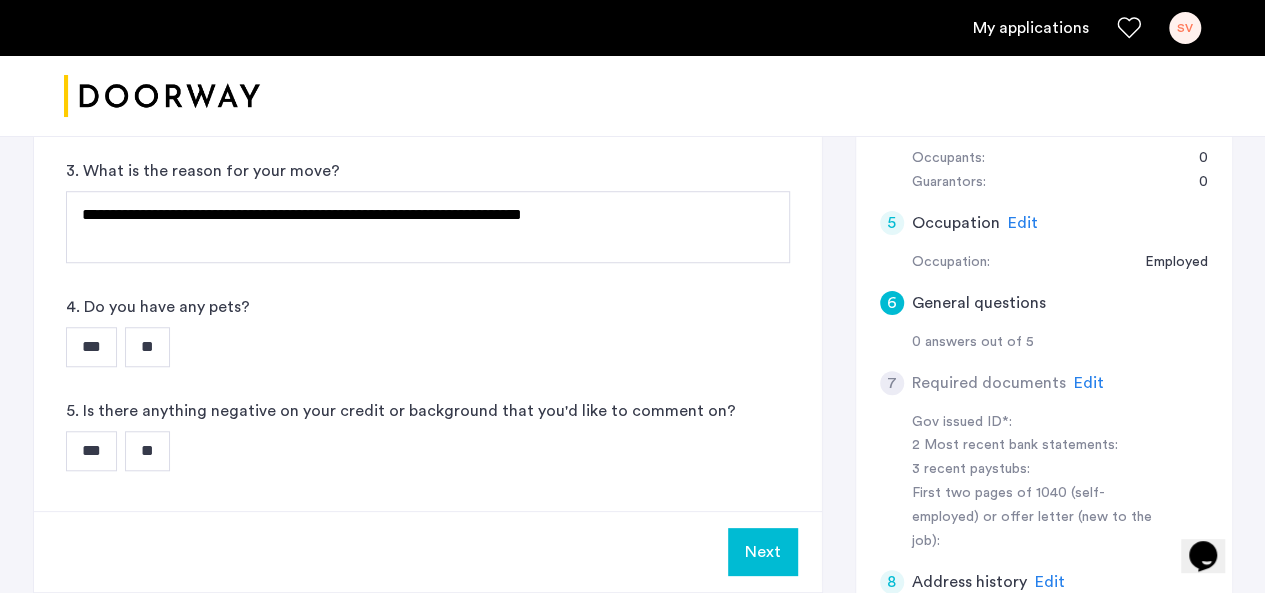 click on "***" at bounding box center [91, 347] 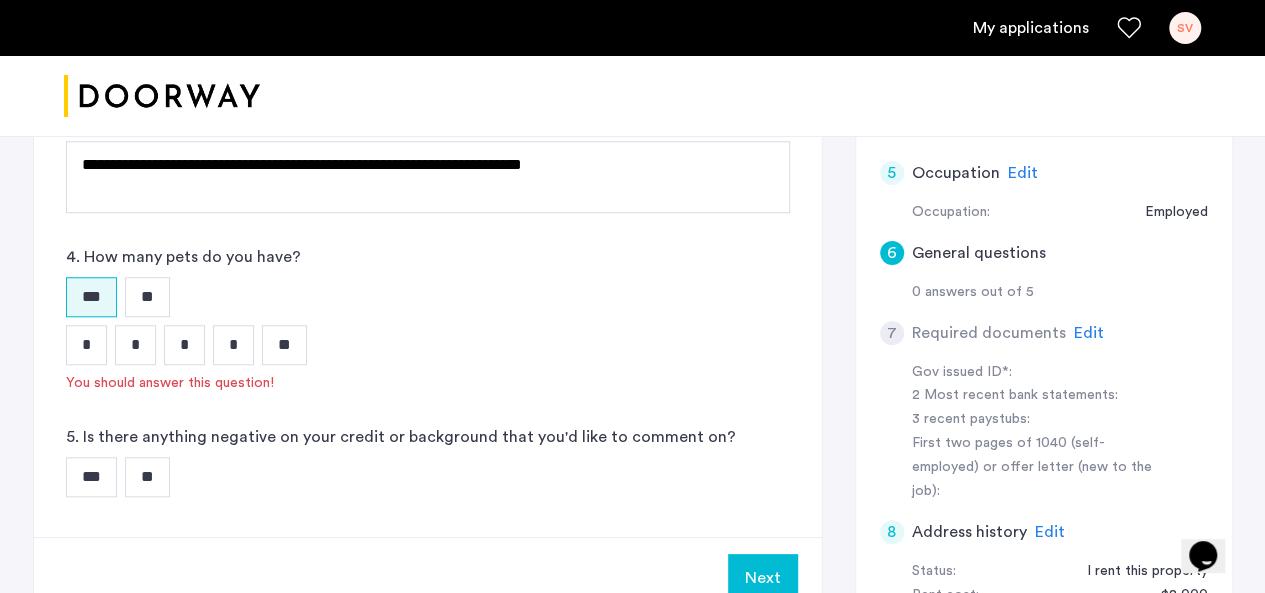scroll, scrollTop: 702, scrollLeft: 0, axis: vertical 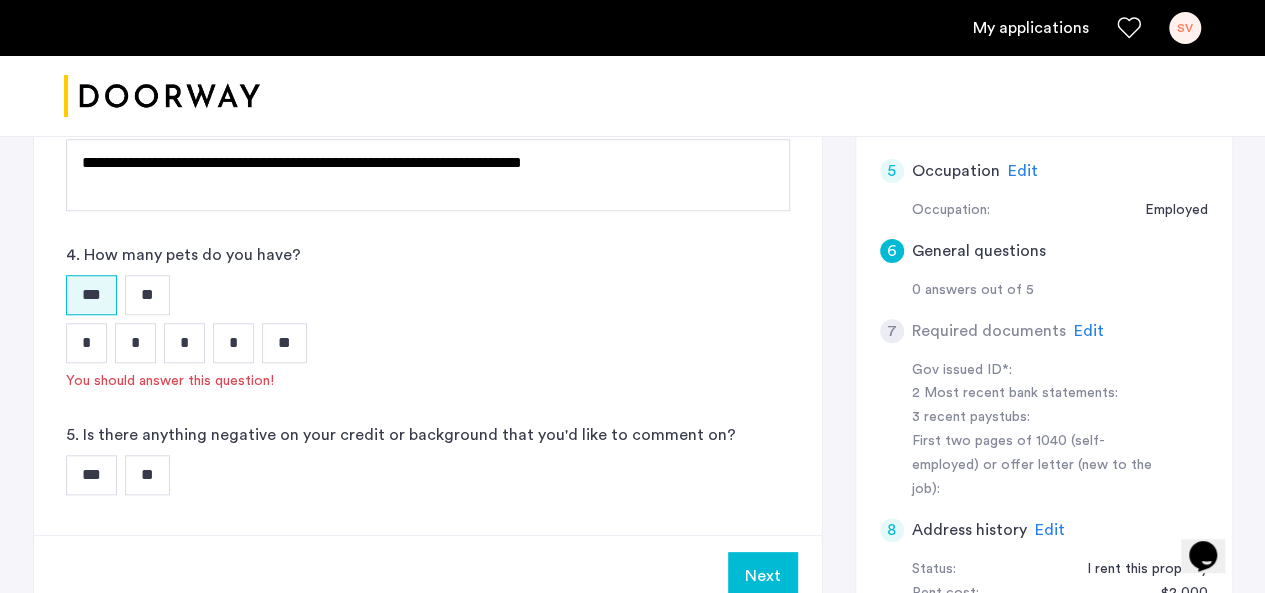 click on "*" at bounding box center [86, 343] 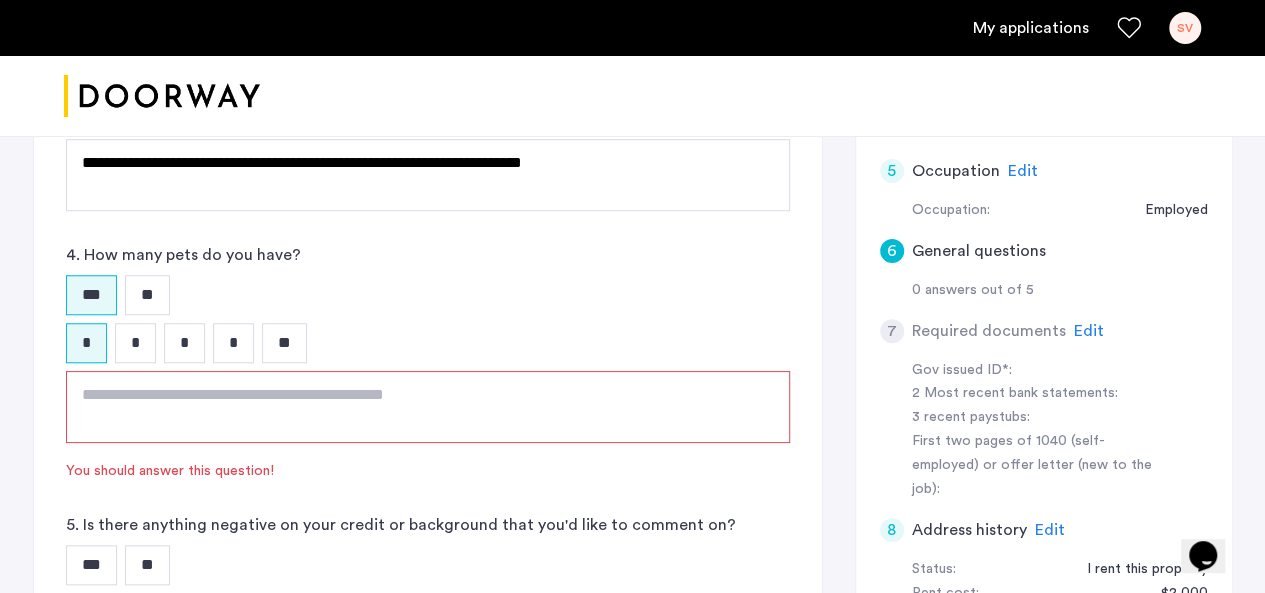 click 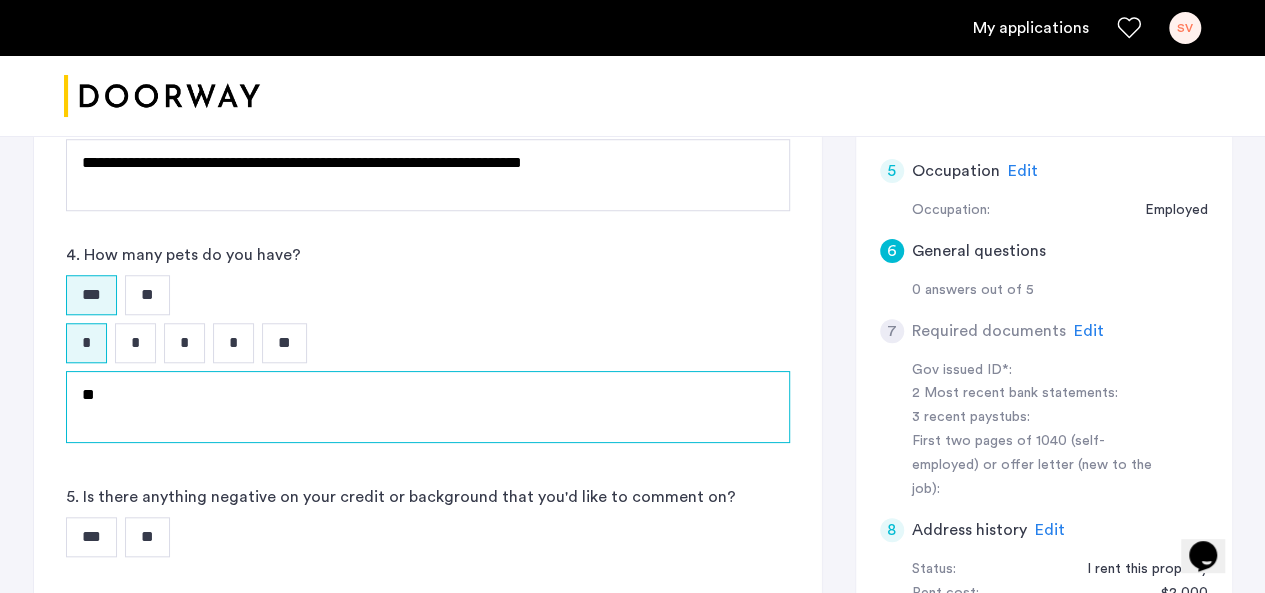 type on "*" 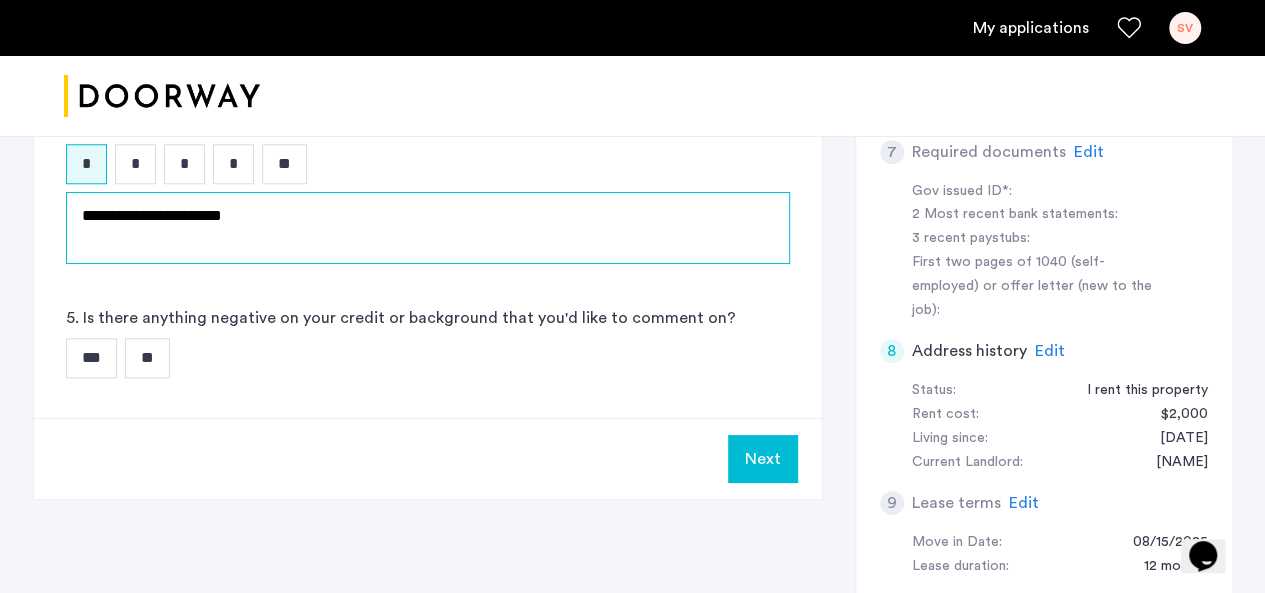 scroll, scrollTop: 882, scrollLeft: 0, axis: vertical 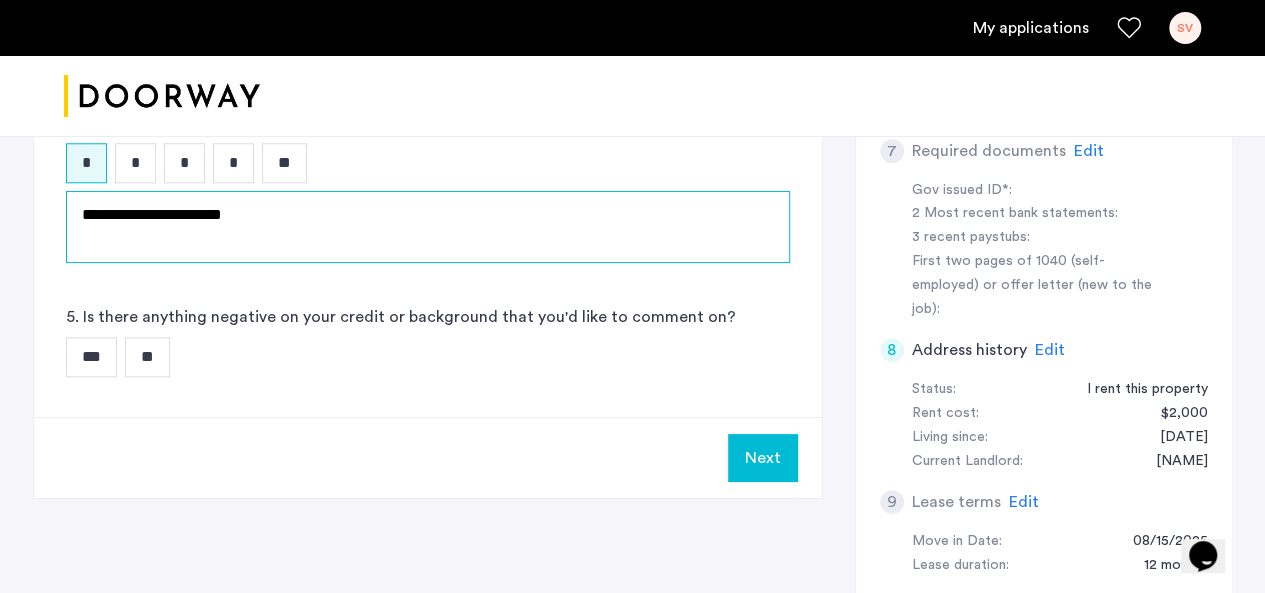 type on "**********" 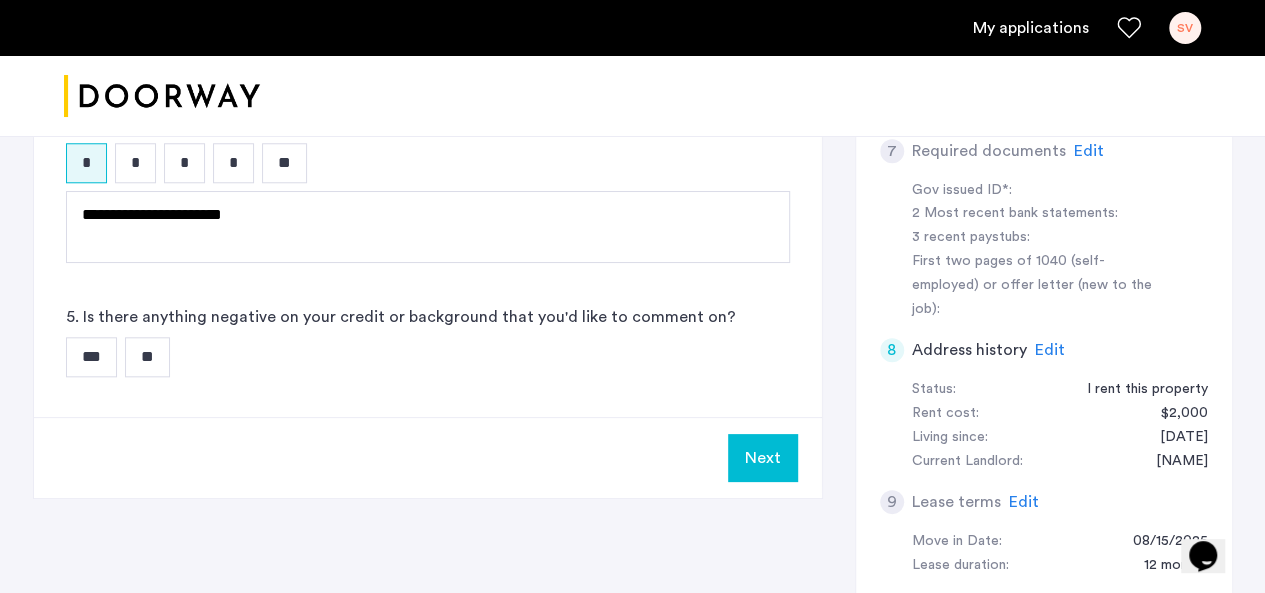 click on "**" at bounding box center (147, 357) 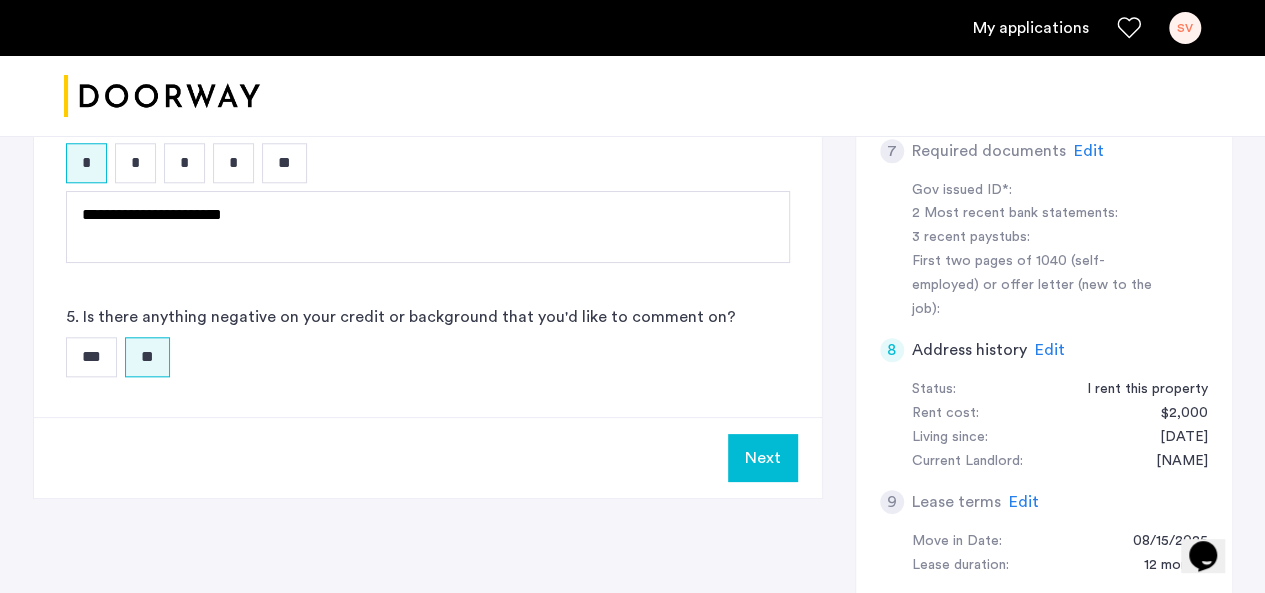 click on "Next" at bounding box center (763, 458) 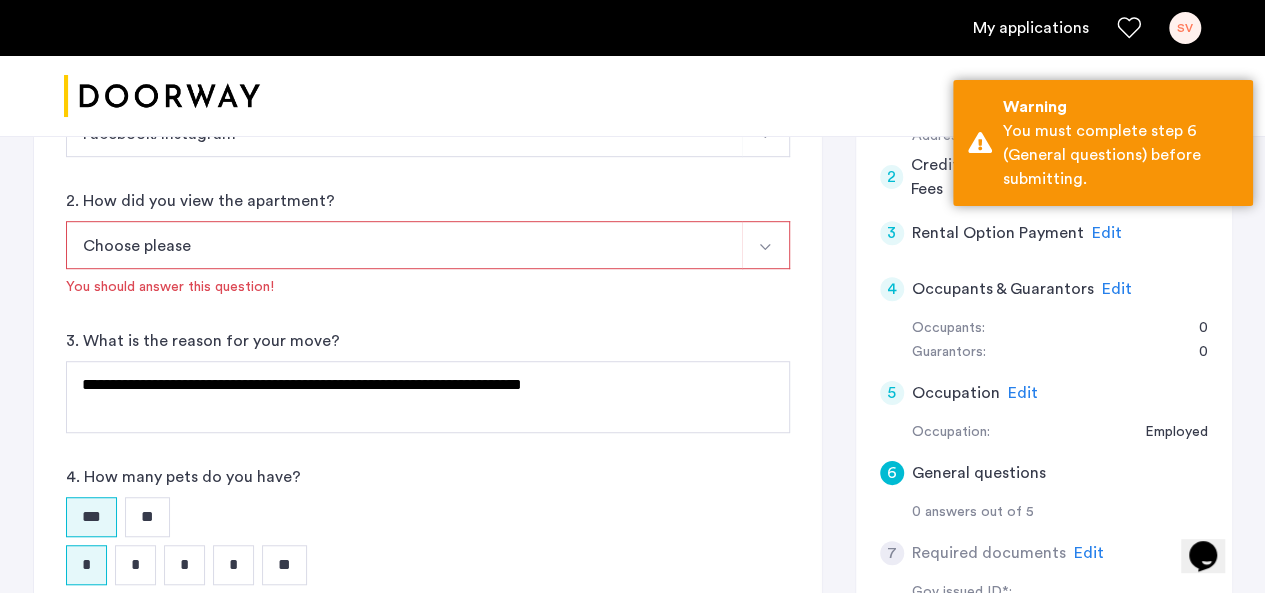 scroll, scrollTop: 478, scrollLeft: 0, axis: vertical 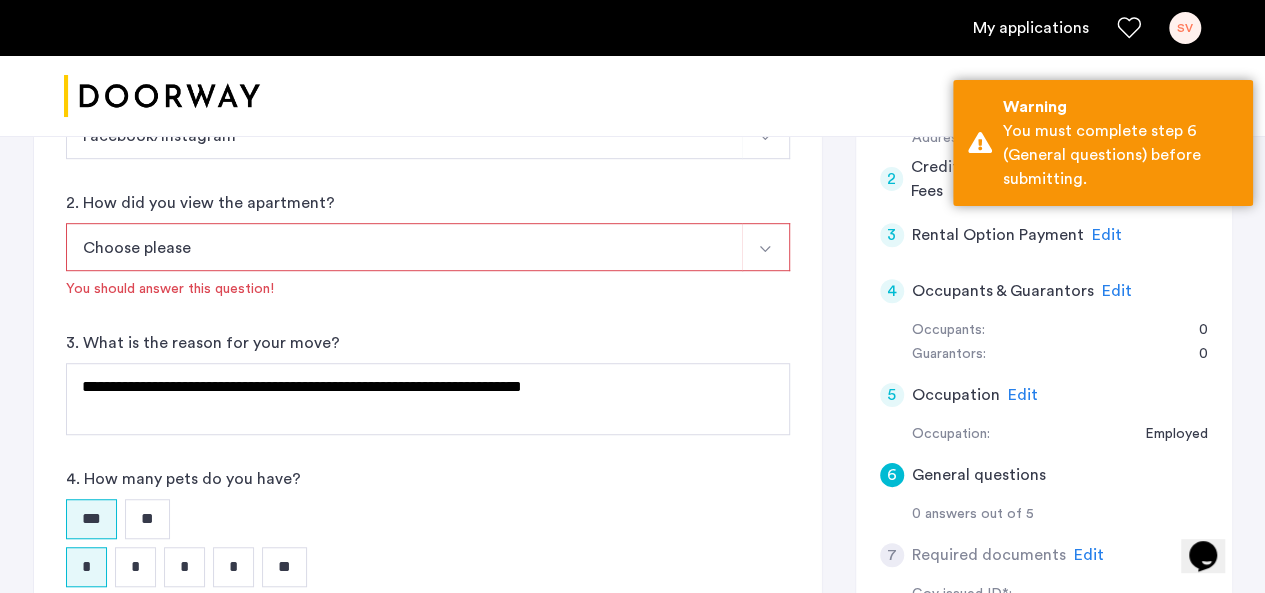 click on "Choose please" at bounding box center [404, 247] 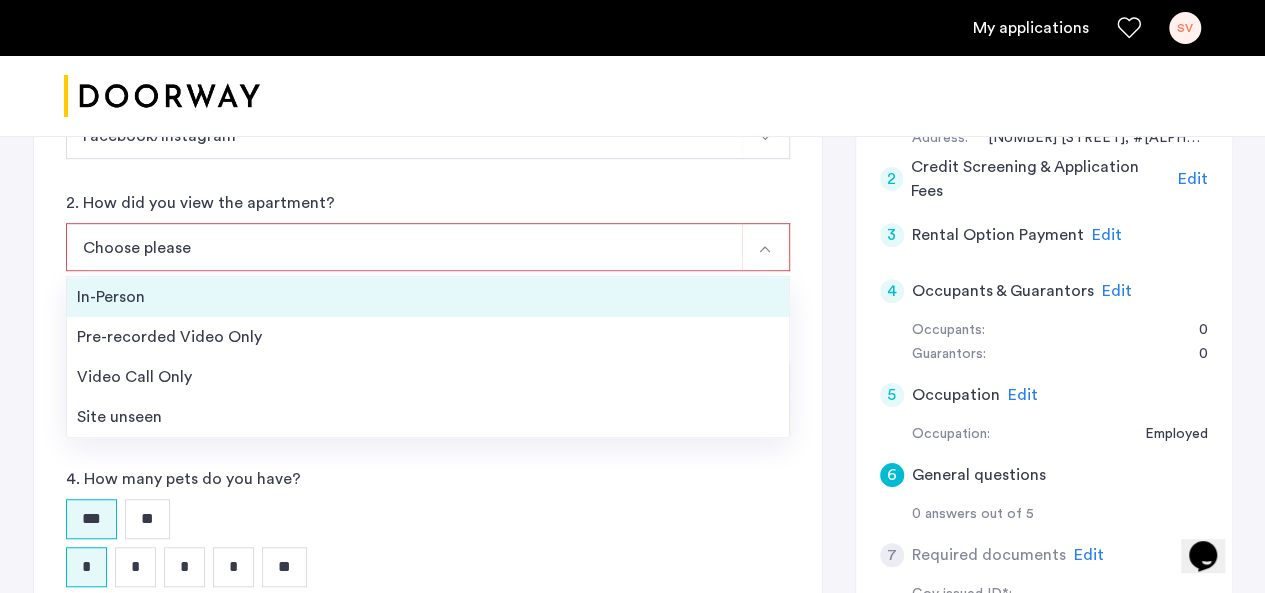 click on "In-Person" at bounding box center [428, 297] 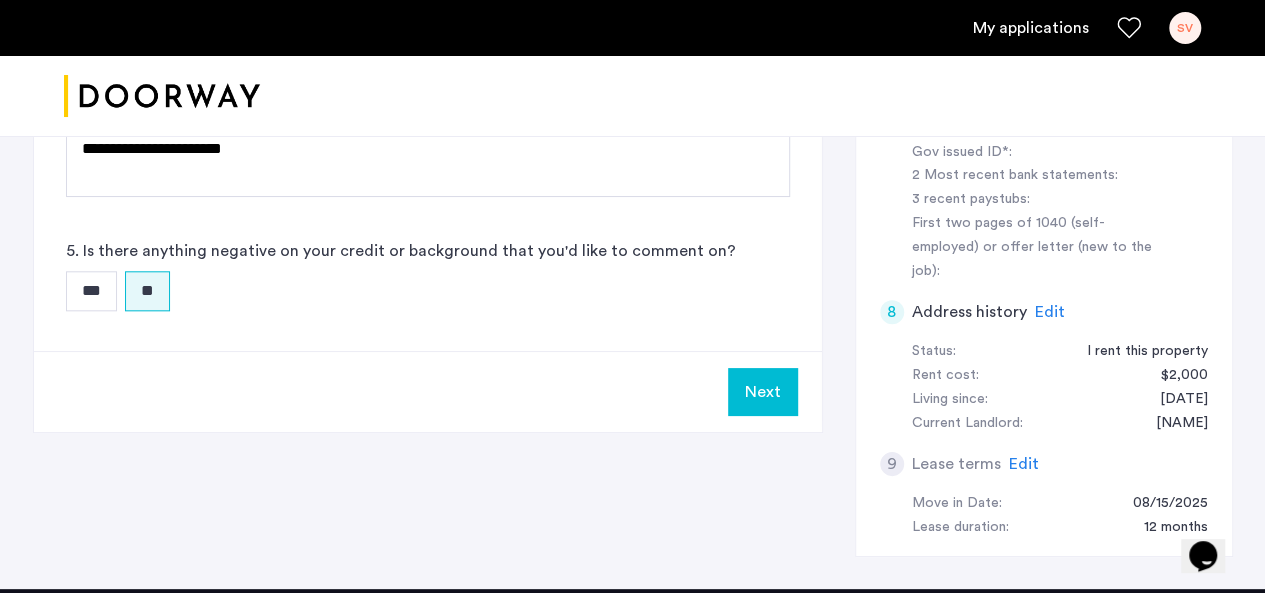 scroll, scrollTop: 928, scrollLeft: 0, axis: vertical 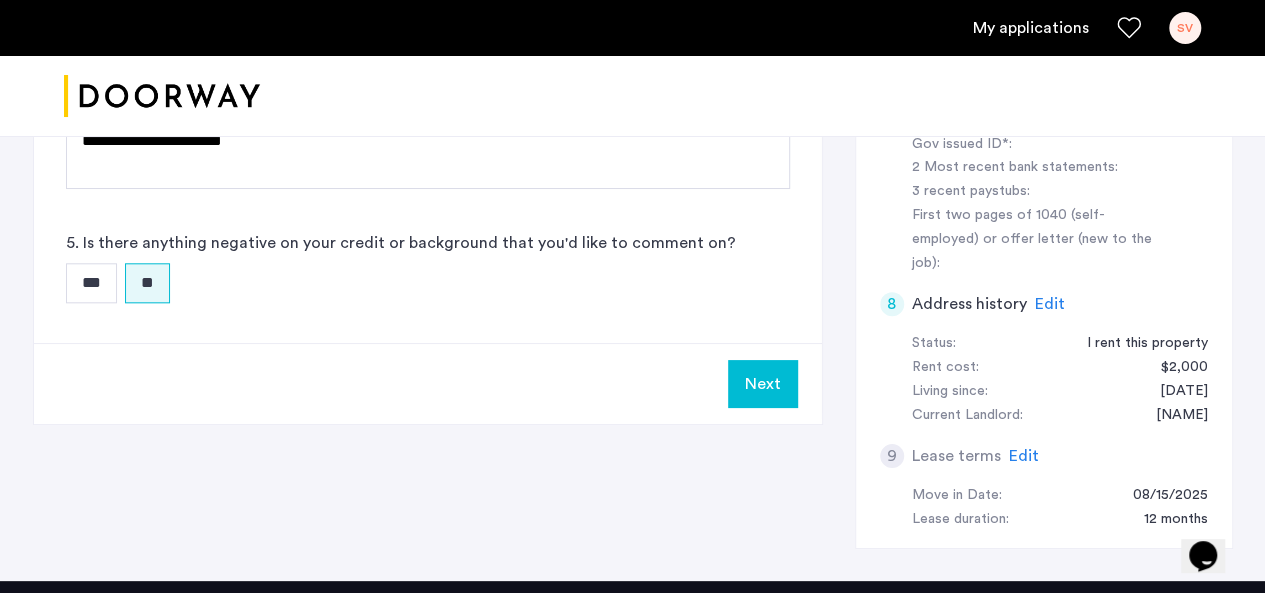 click on "Next" at bounding box center [763, 384] 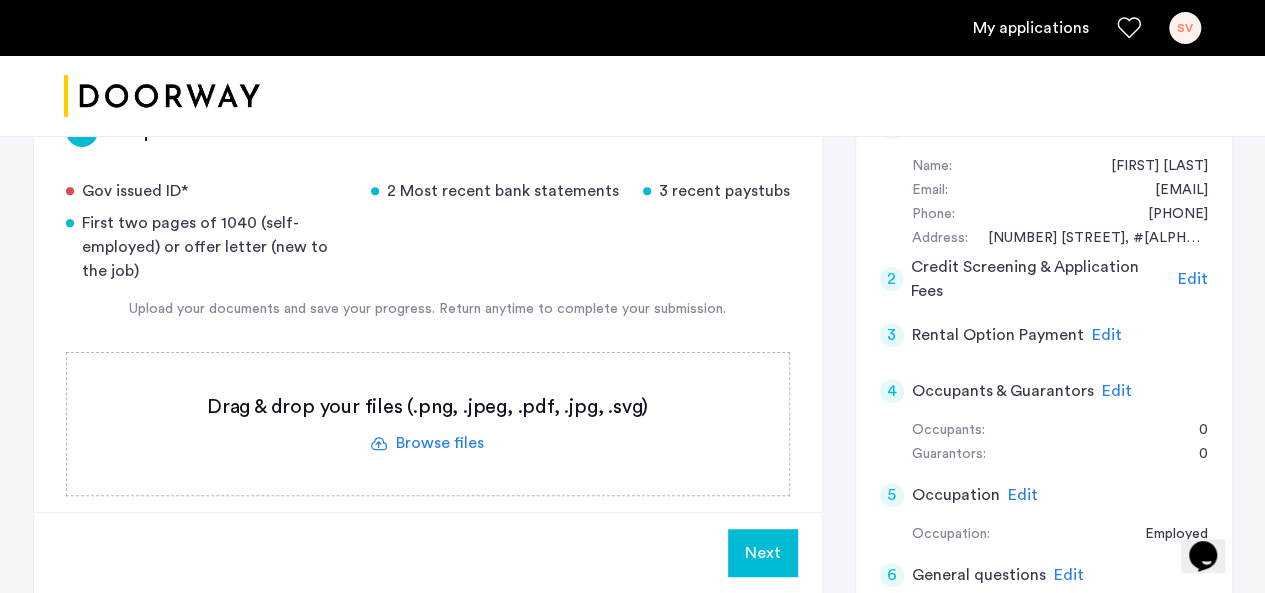 scroll, scrollTop: 380, scrollLeft: 0, axis: vertical 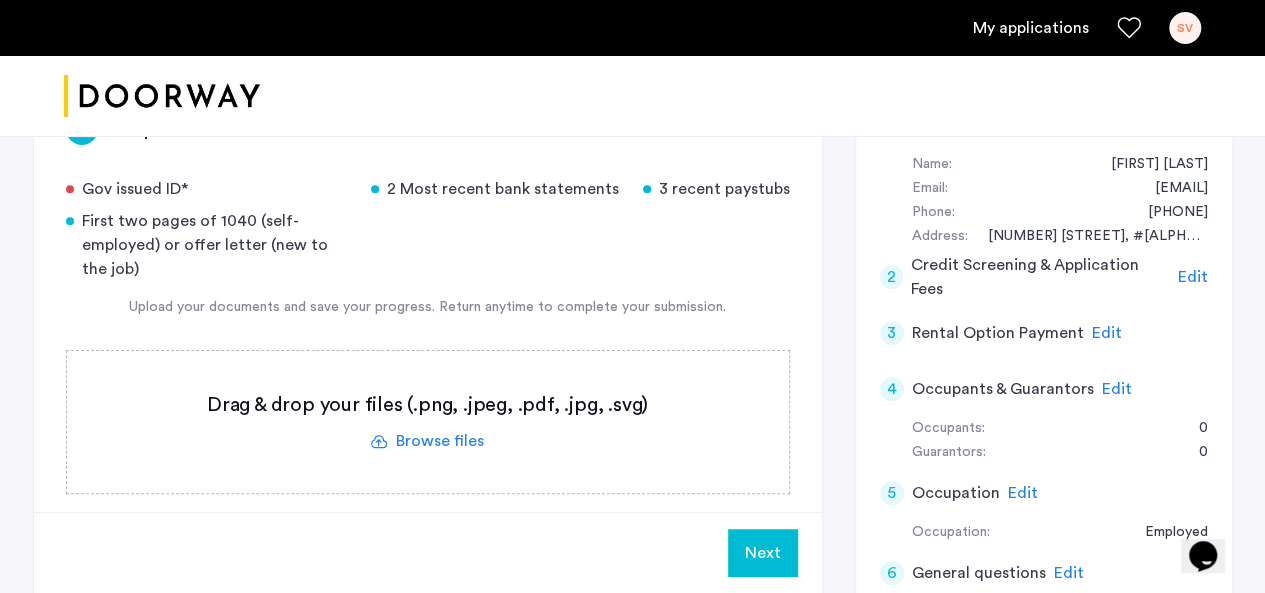 click 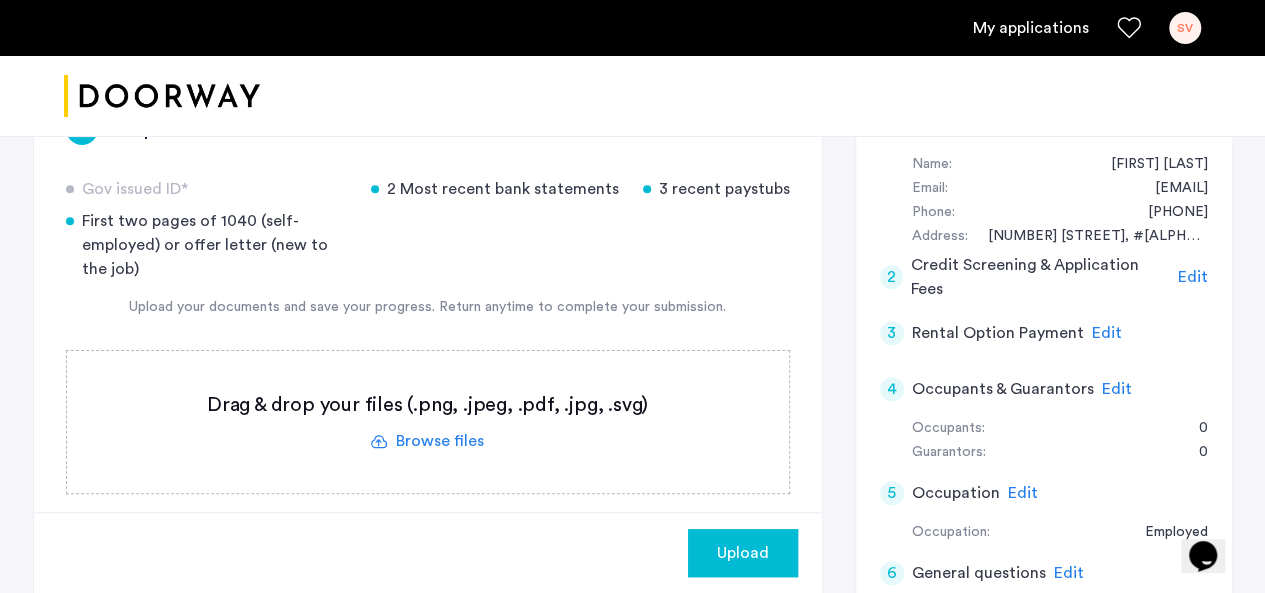 click on "Upload" 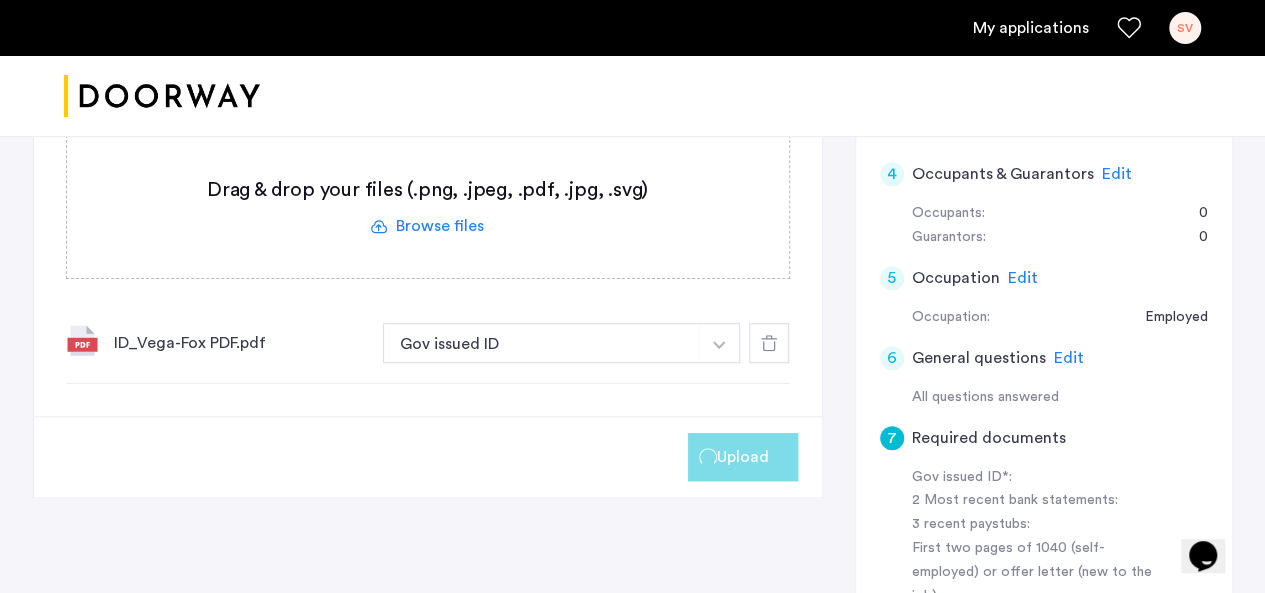 scroll, scrollTop: 597, scrollLeft: 0, axis: vertical 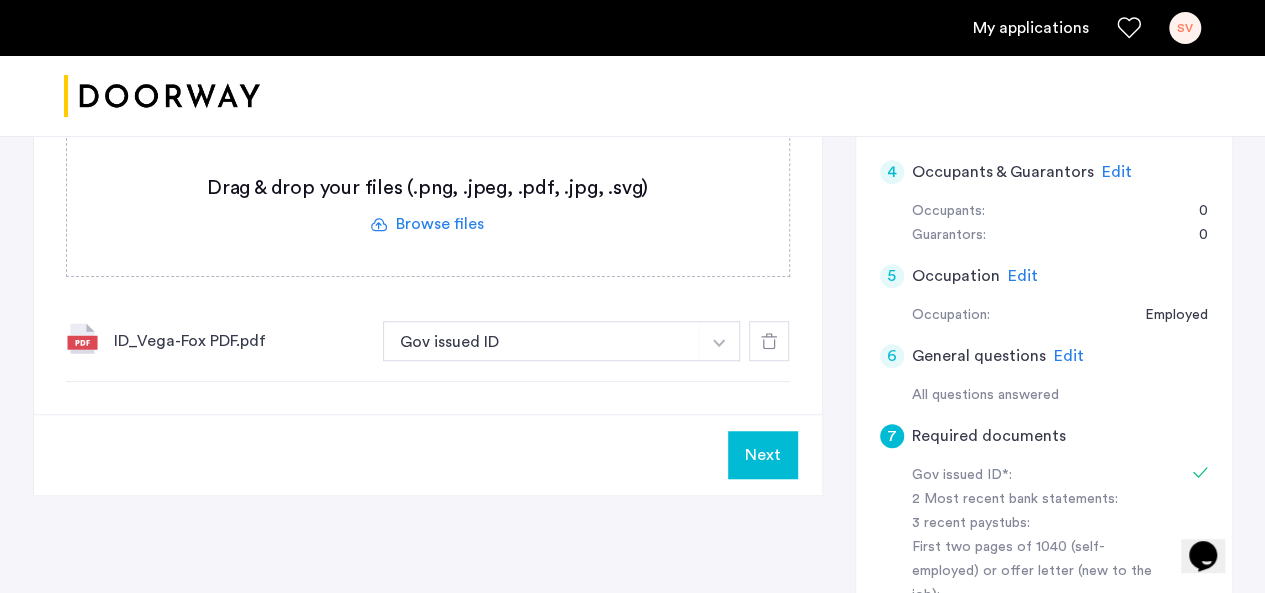 click on "Next" 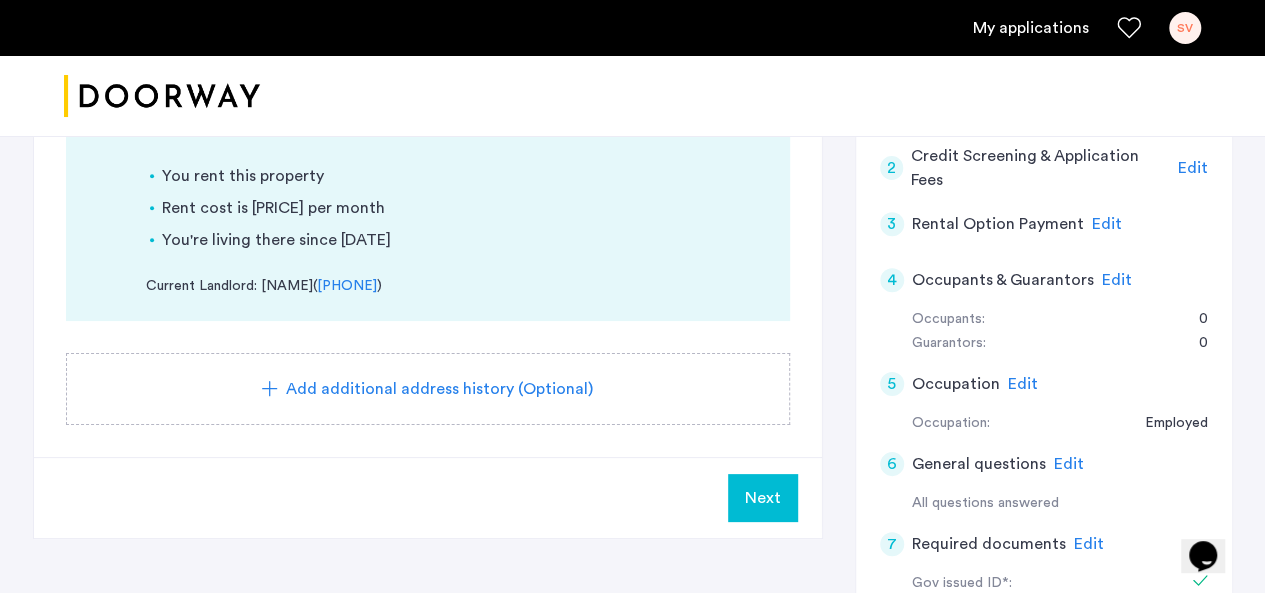 scroll, scrollTop: 500, scrollLeft: 0, axis: vertical 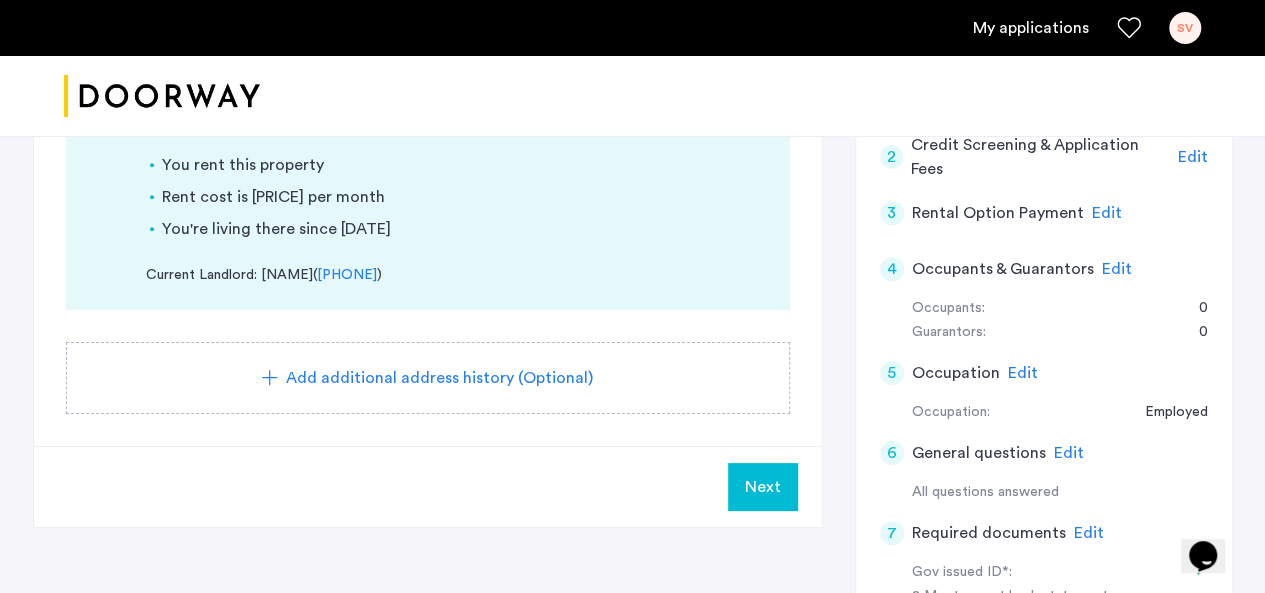 click on "Next" 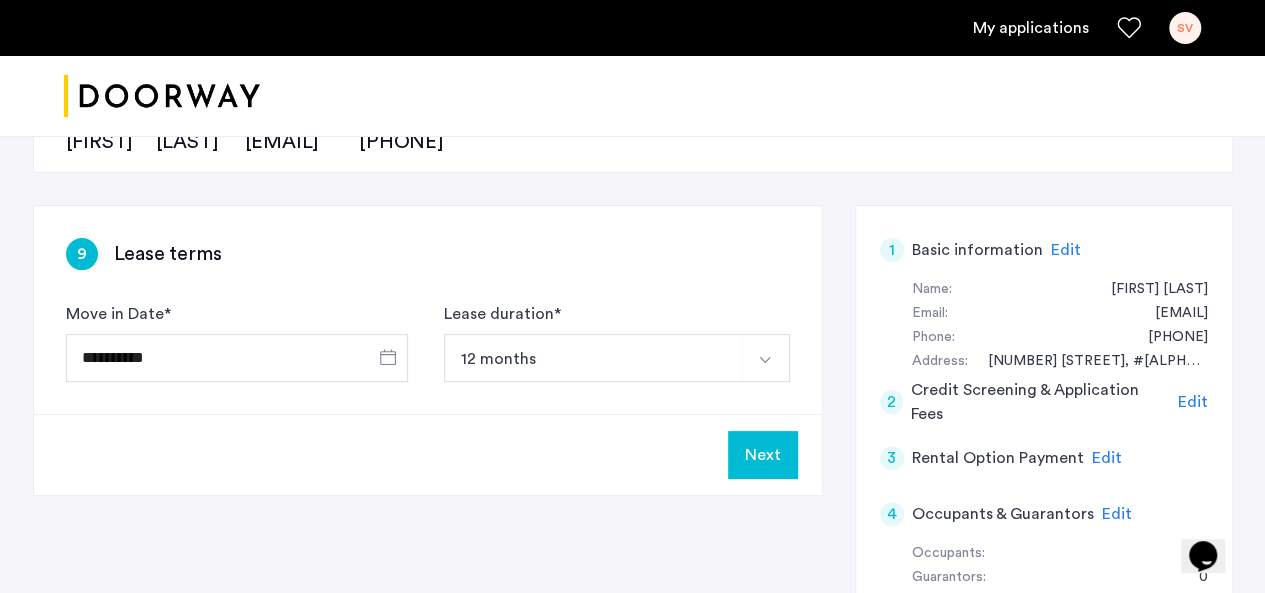 scroll, scrollTop: 256, scrollLeft: 0, axis: vertical 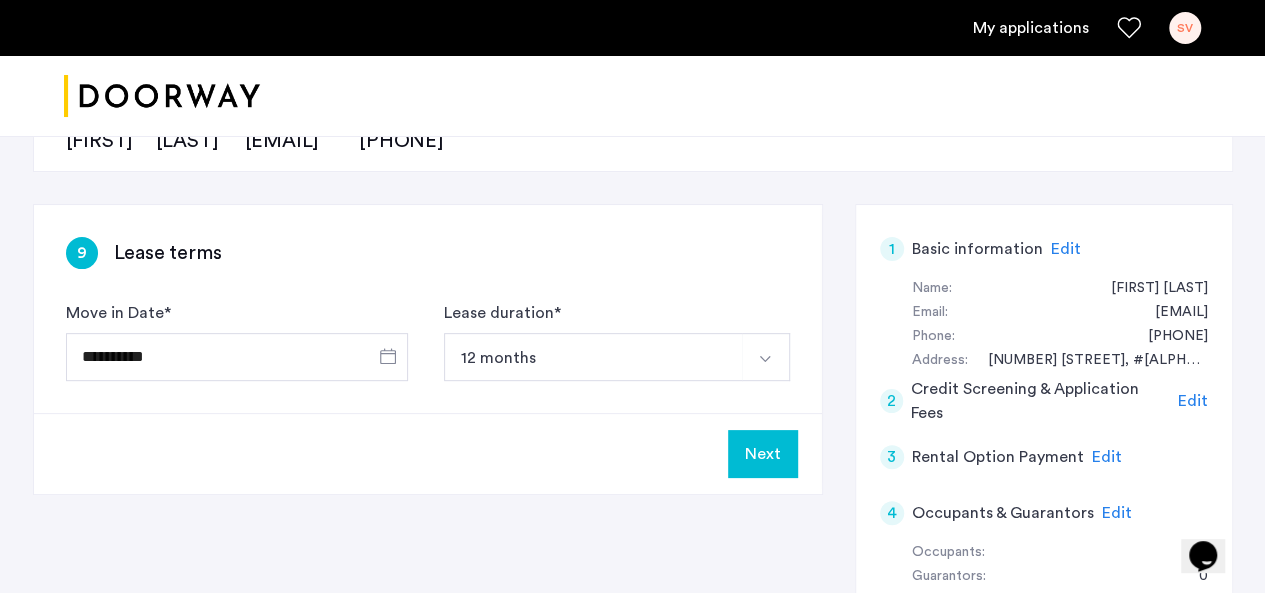 click on "Next" 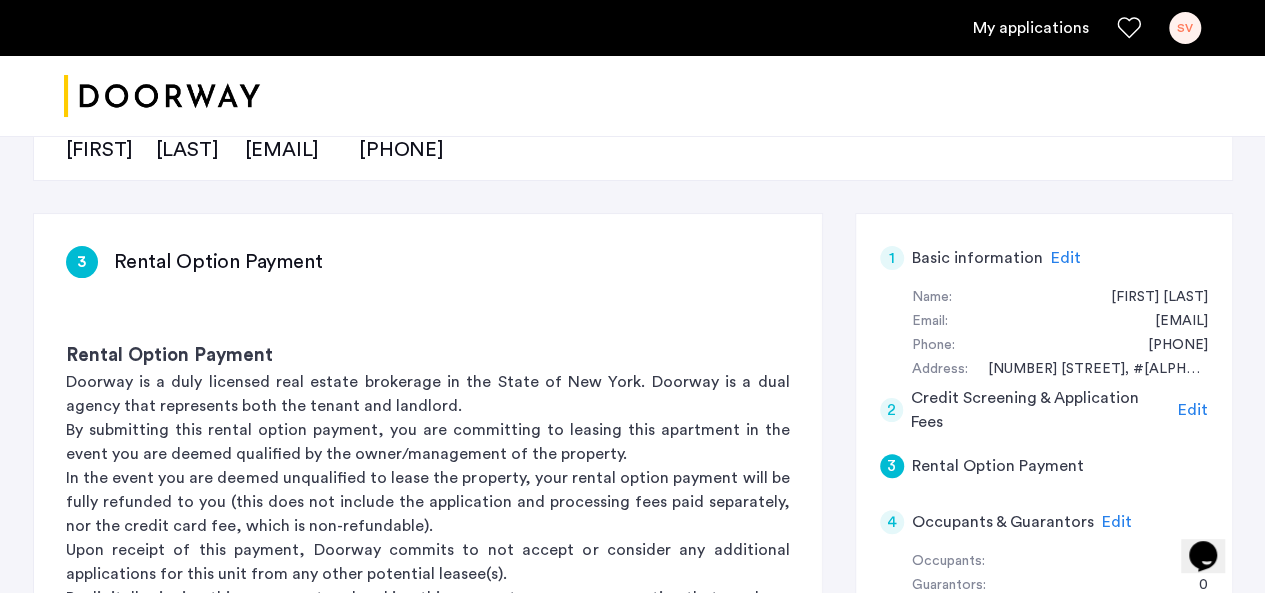 scroll, scrollTop: 261, scrollLeft: 0, axis: vertical 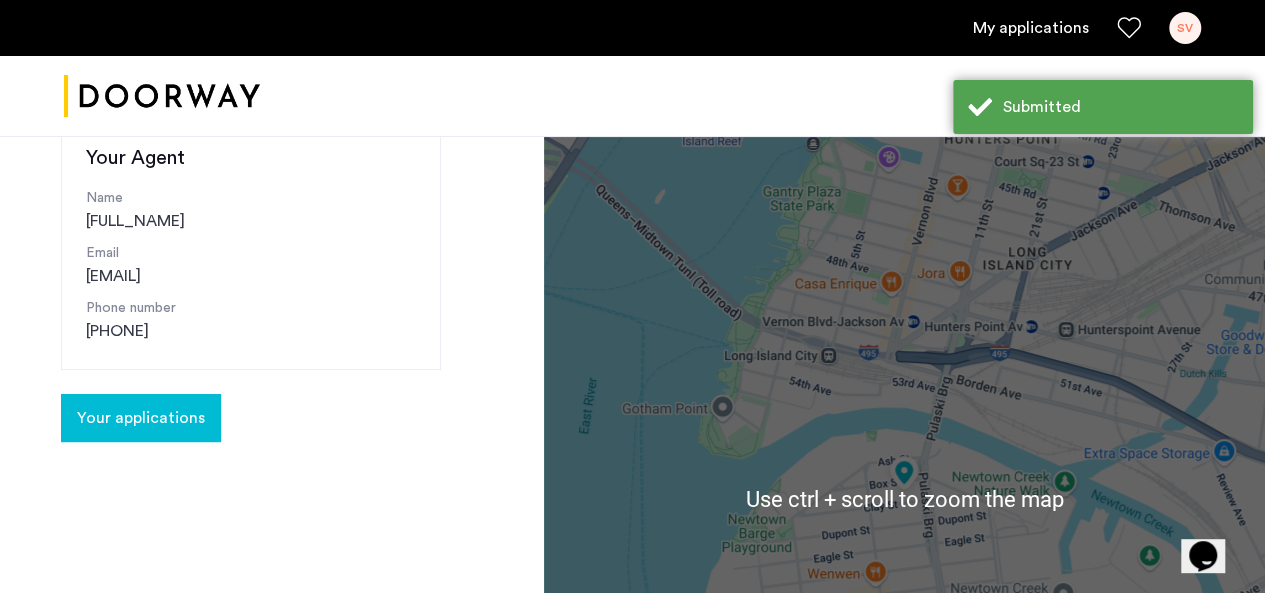 click on "Your applications" 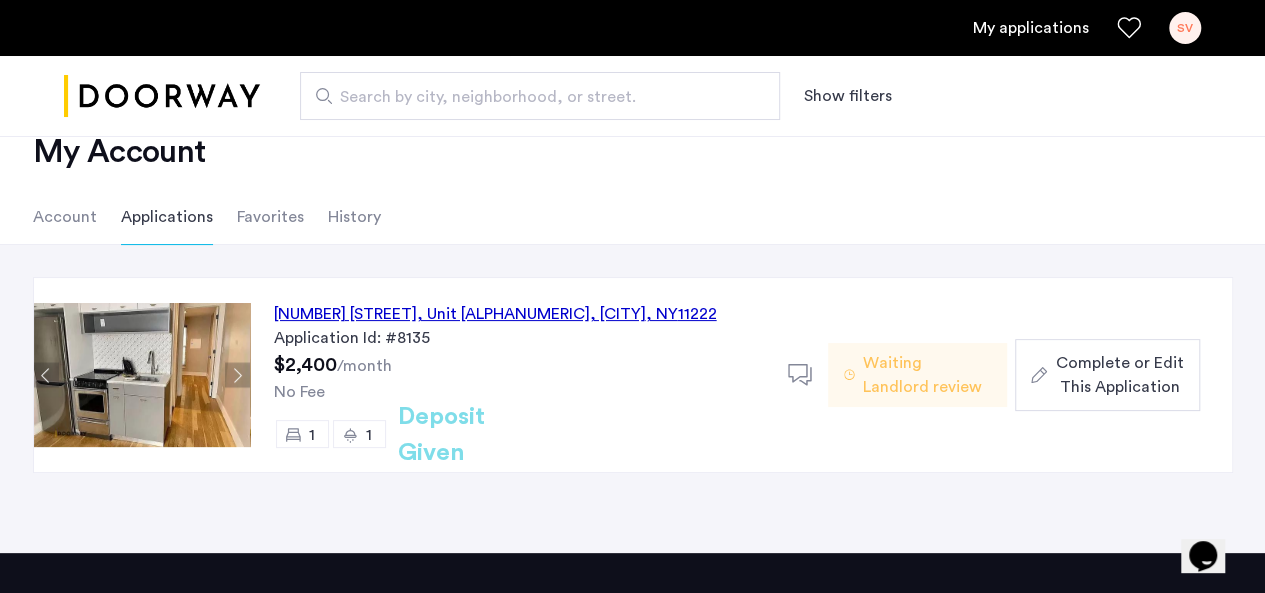scroll, scrollTop: 53, scrollLeft: 0, axis: vertical 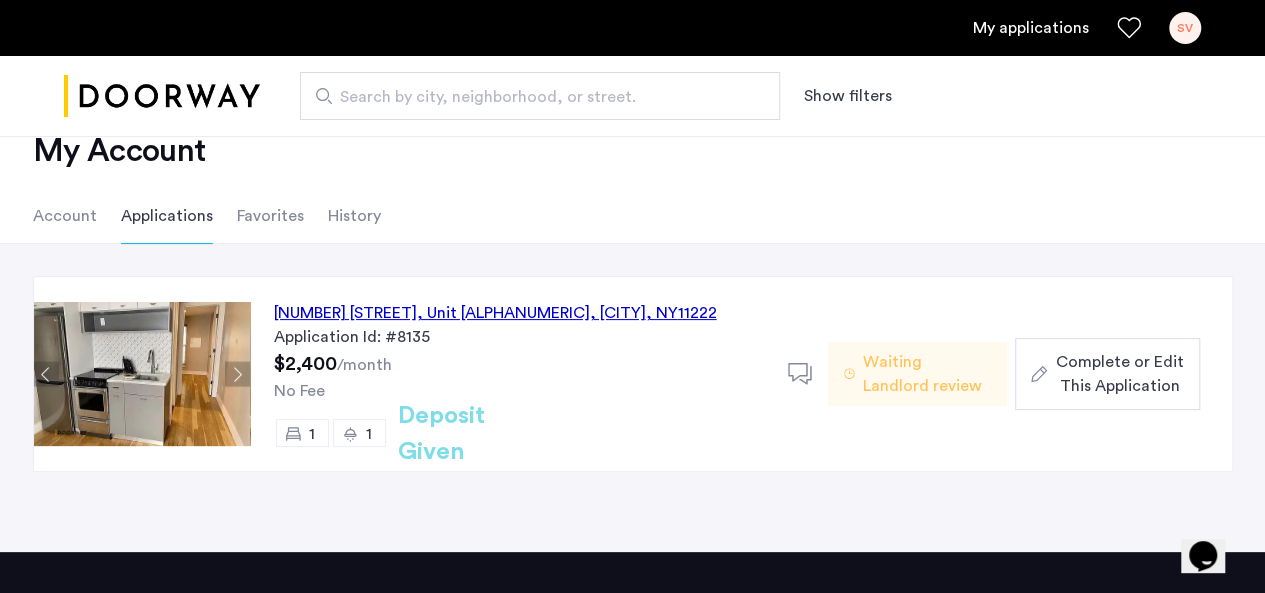 click on "[NUMBER] [STREET], Unit 7C, [CITY] , [STATE] 11222 Application Id: #8135 $[PRICE] /month No Fee 1 1 Deposit Given" 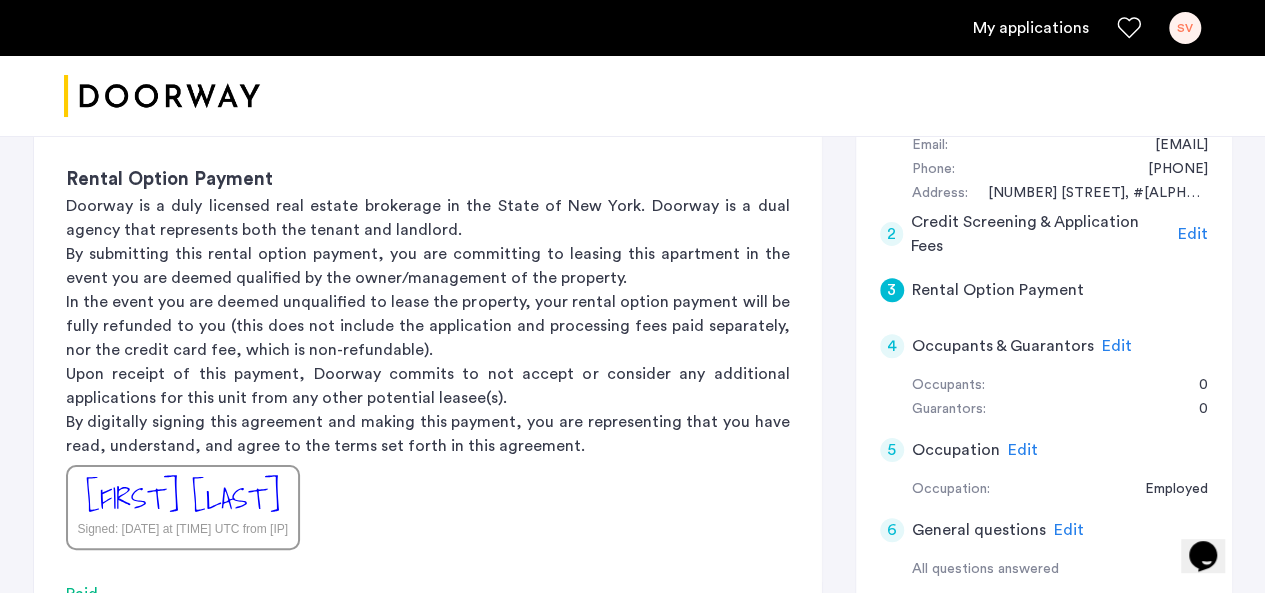 scroll, scrollTop: 444, scrollLeft: 0, axis: vertical 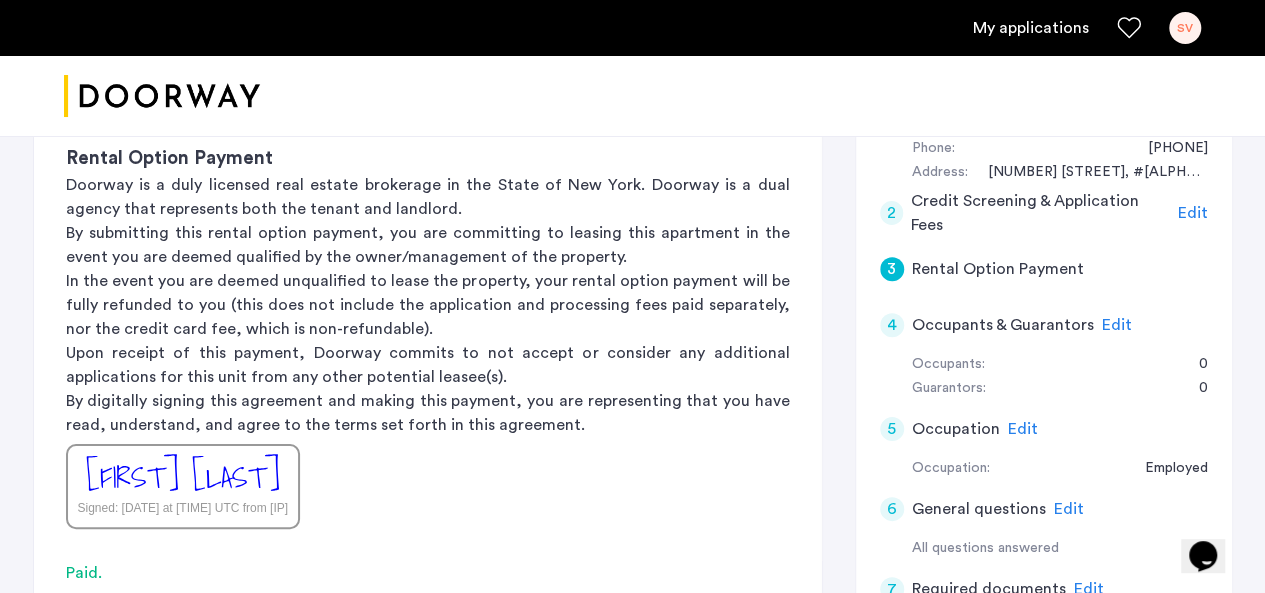 click on "4" 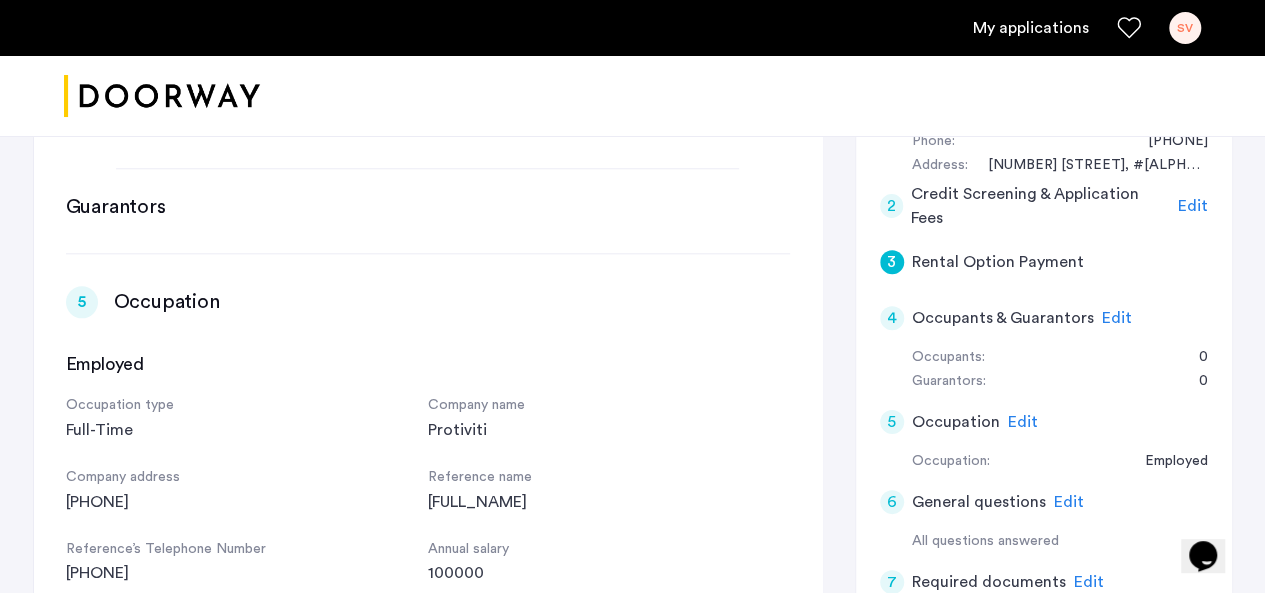 scroll, scrollTop: 0, scrollLeft: 0, axis: both 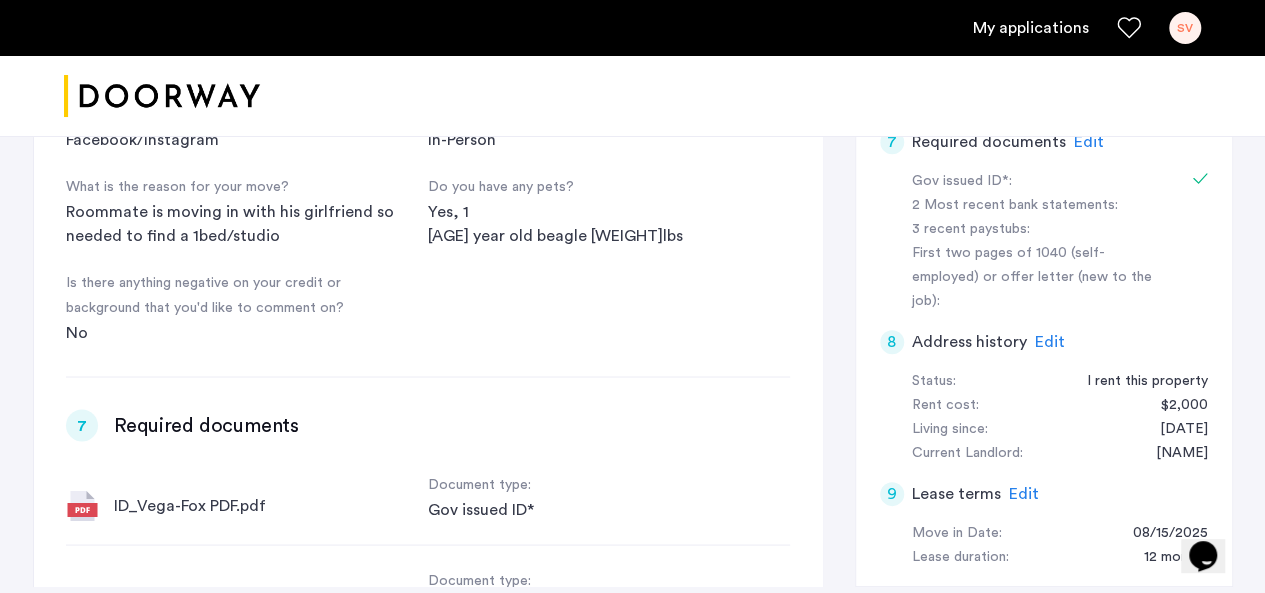 click on "Gov issued ID*" at bounding box center [609, 509] 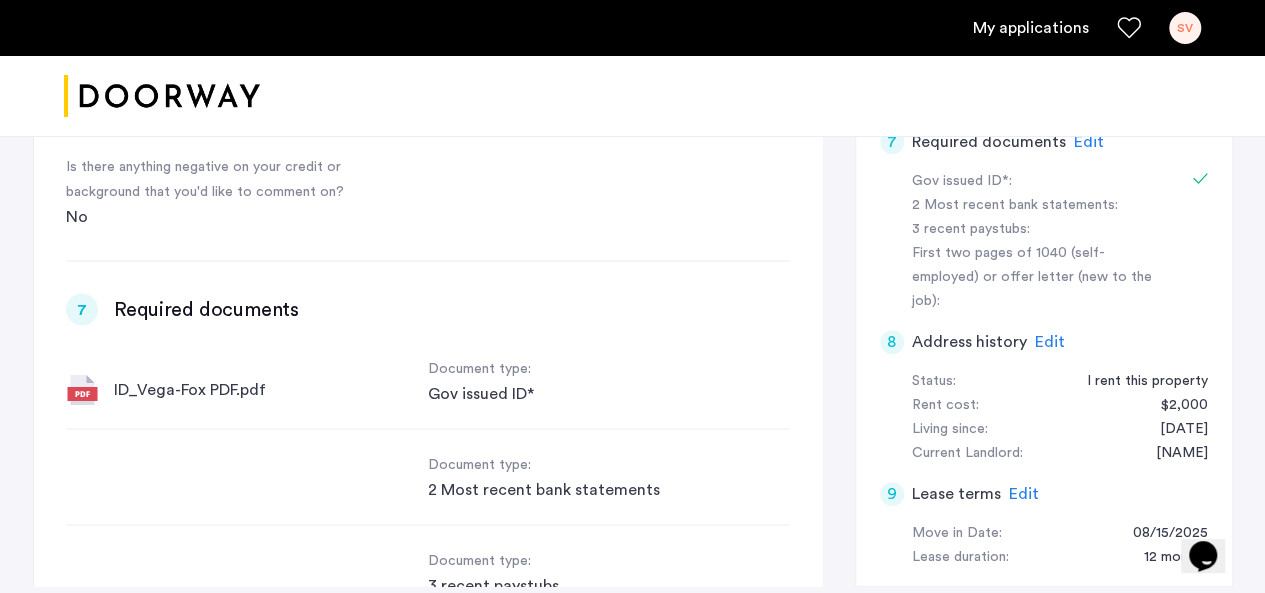 scroll, scrollTop: 1280, scrollLeft: 0, axis: vertical 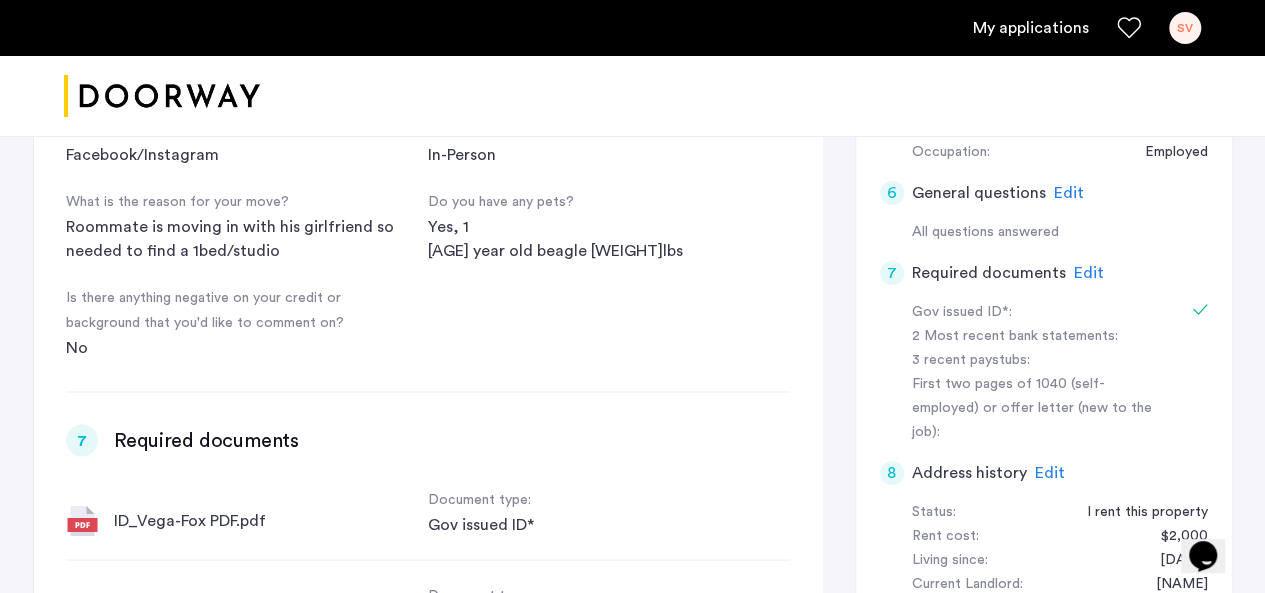 click on "7 Required documents Edit" 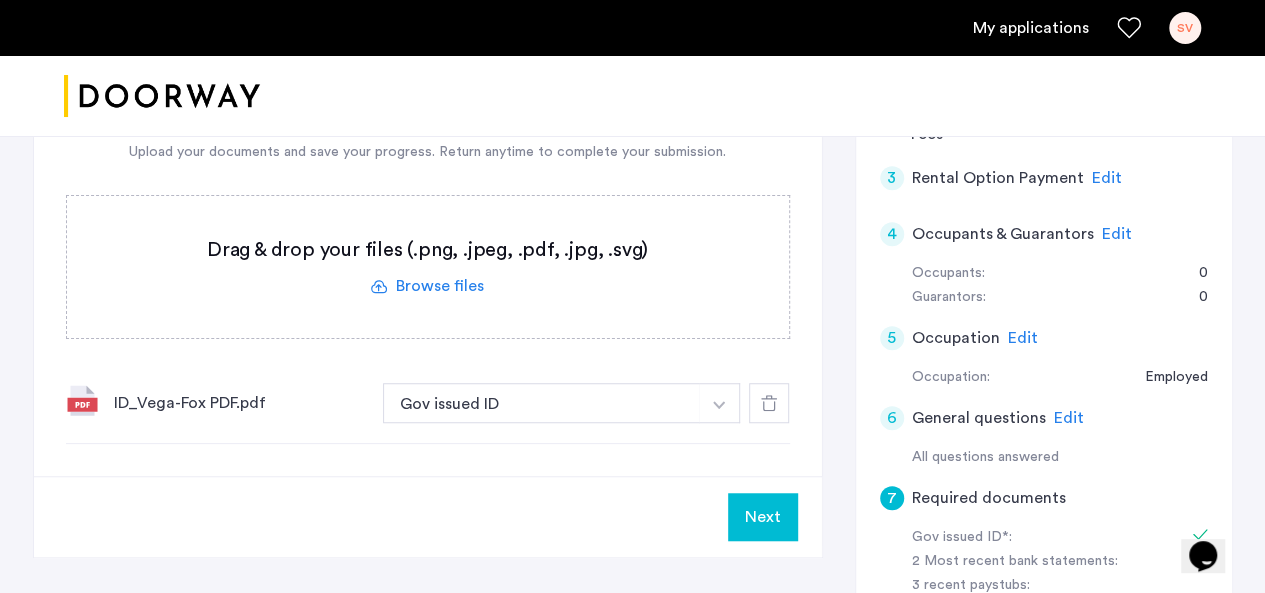 scroll, scrollTop: 552, scrollLeft: 0, axis: vertical 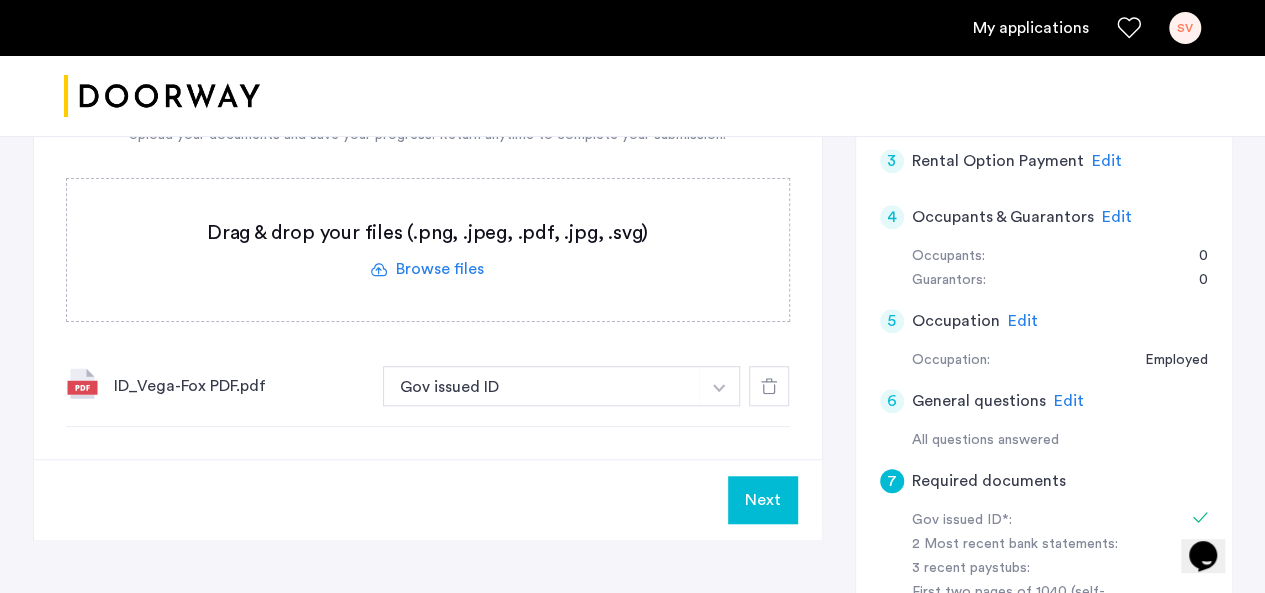click 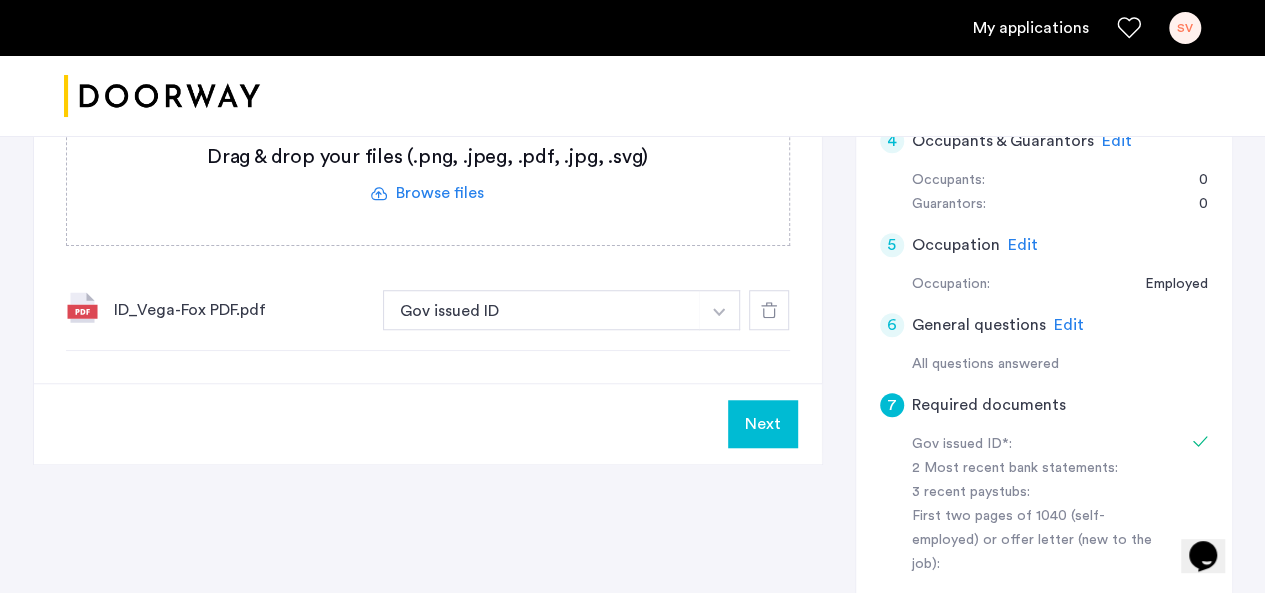 scroll, scrollTop: 634, scrollLeft: 0, axis: vertical 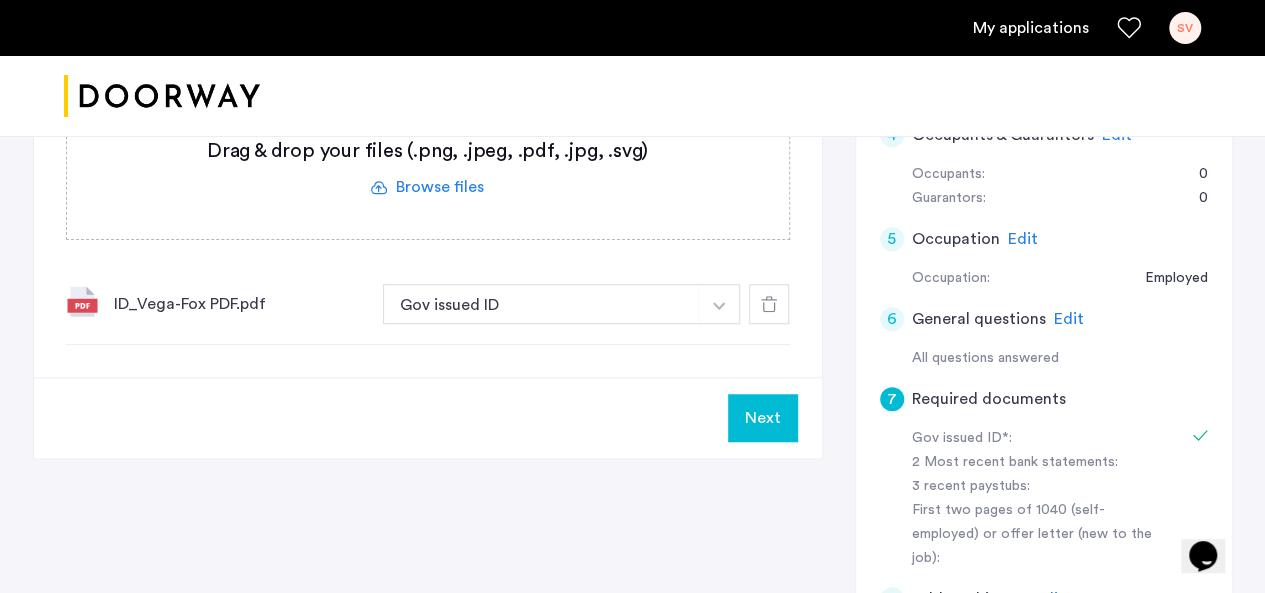 click 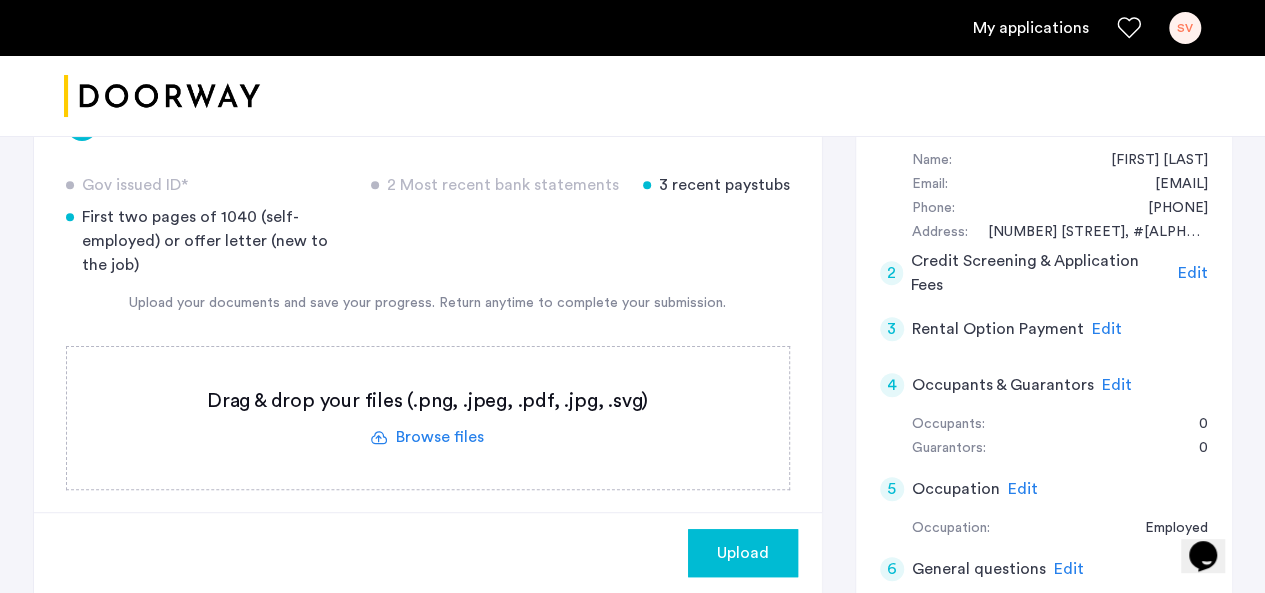 scroll, scrollTop: 383, scrollLeft: 0, axis: vertical 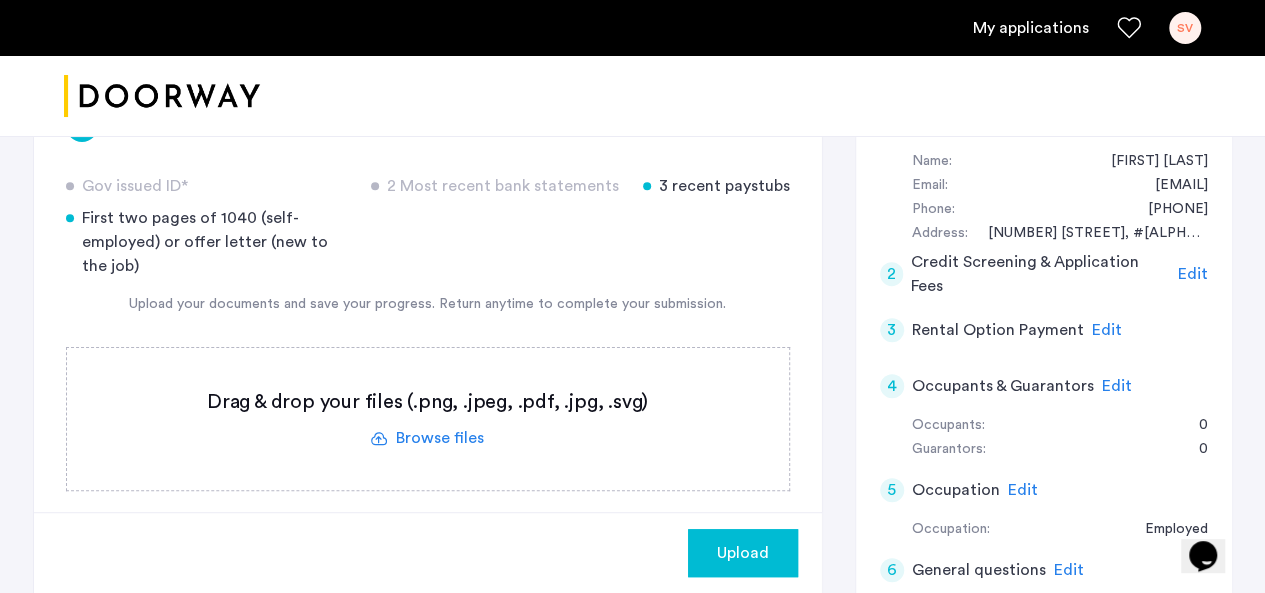 click 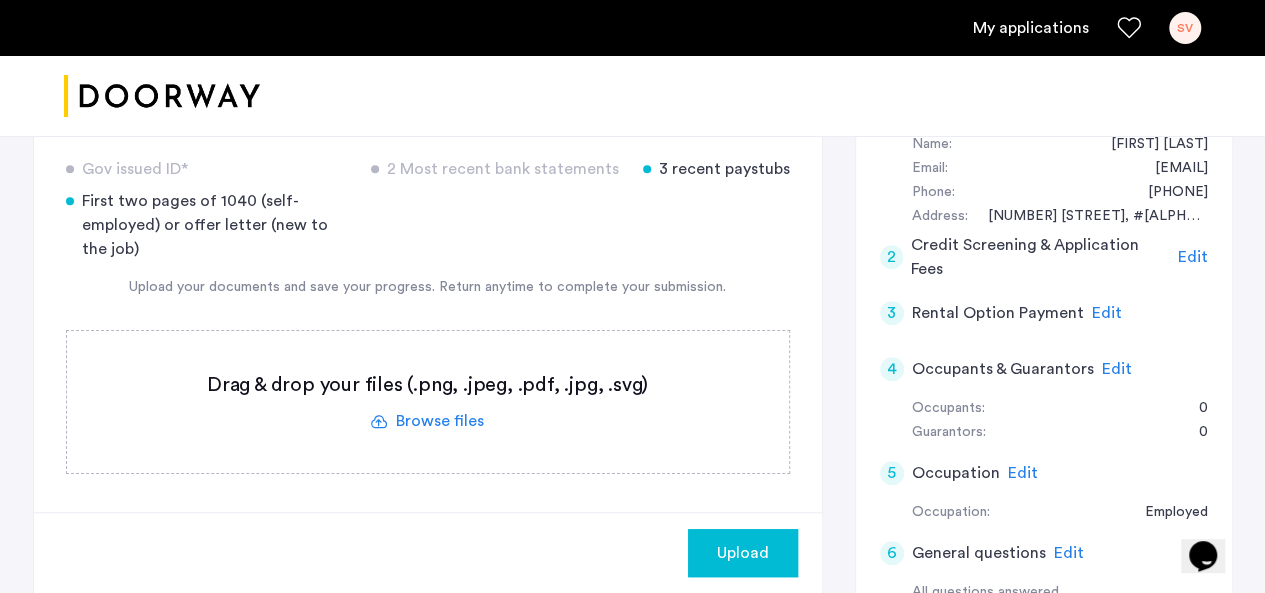scroll, scrollTop: 370, scrollLeft: 0, axis: vertical 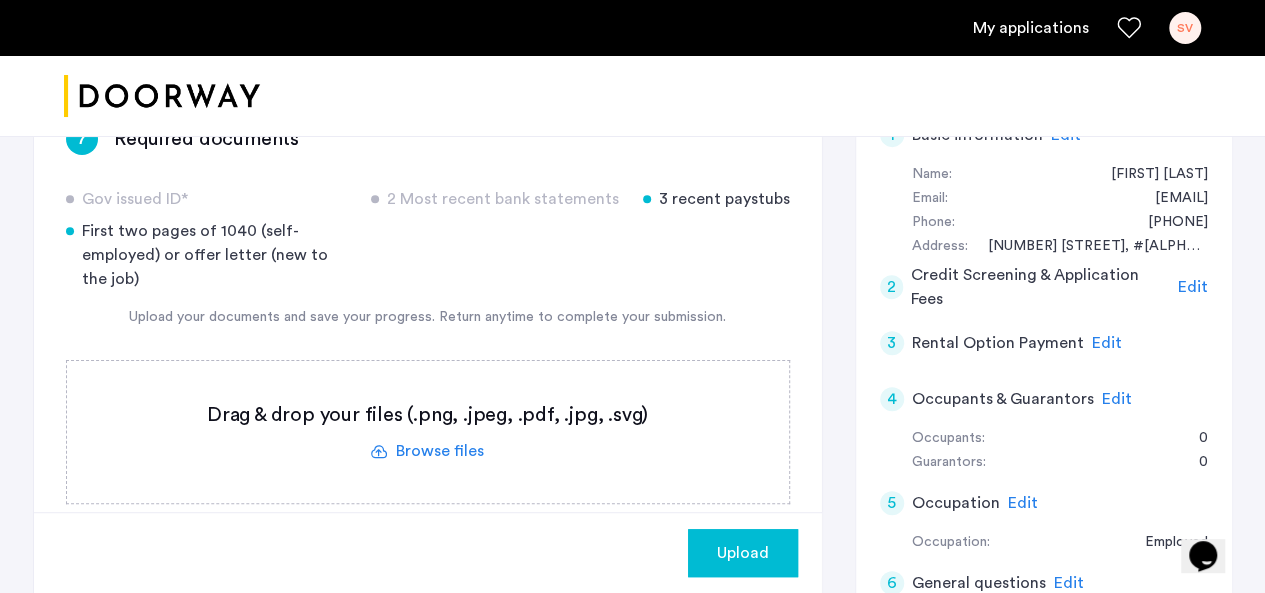 click on "3 recent paystubs" 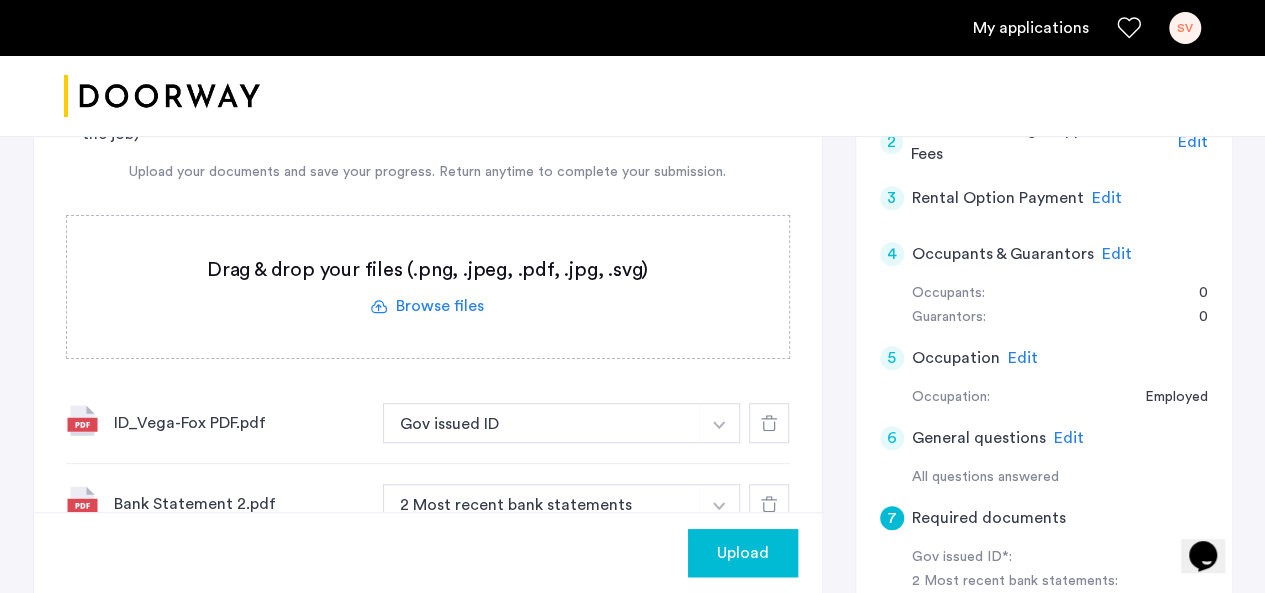 scroll, scrollTop: 510, scrollLeft: 0, axis: vertical 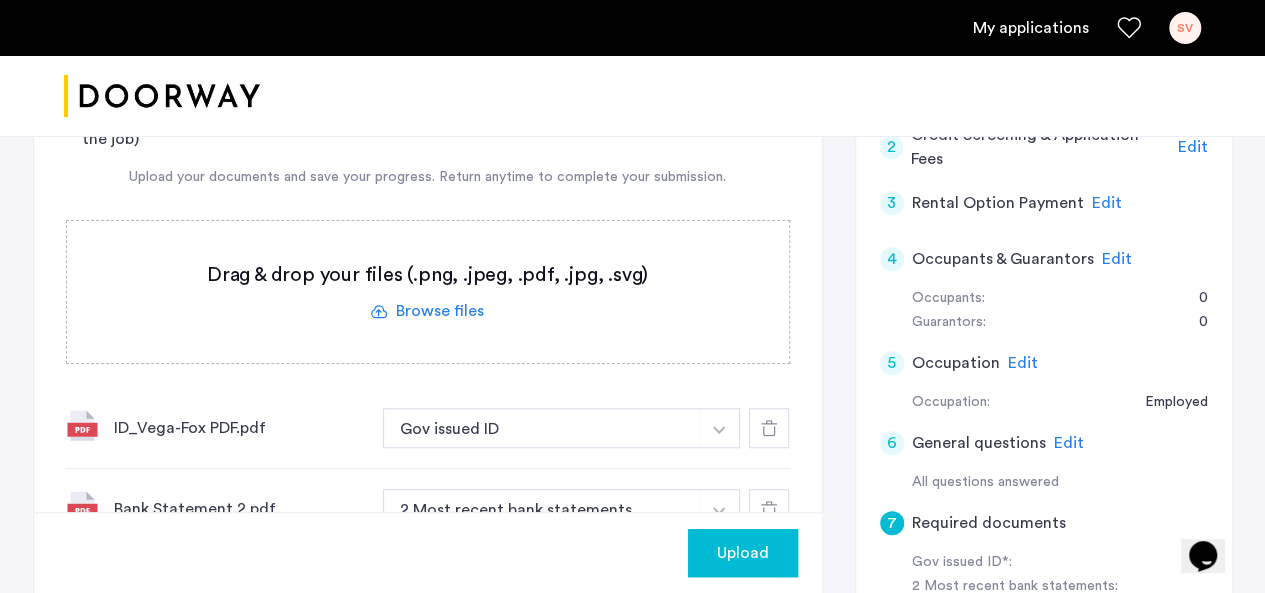 click 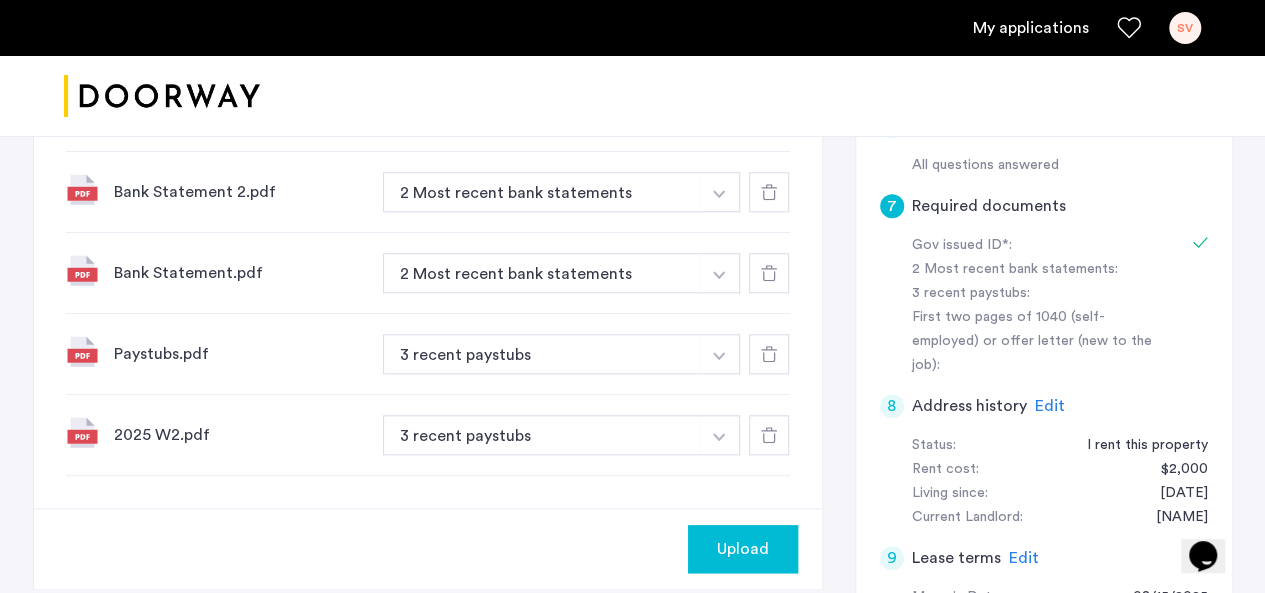 scroll, scrollTop: 846, scrollLeft: 0, axis: vertical 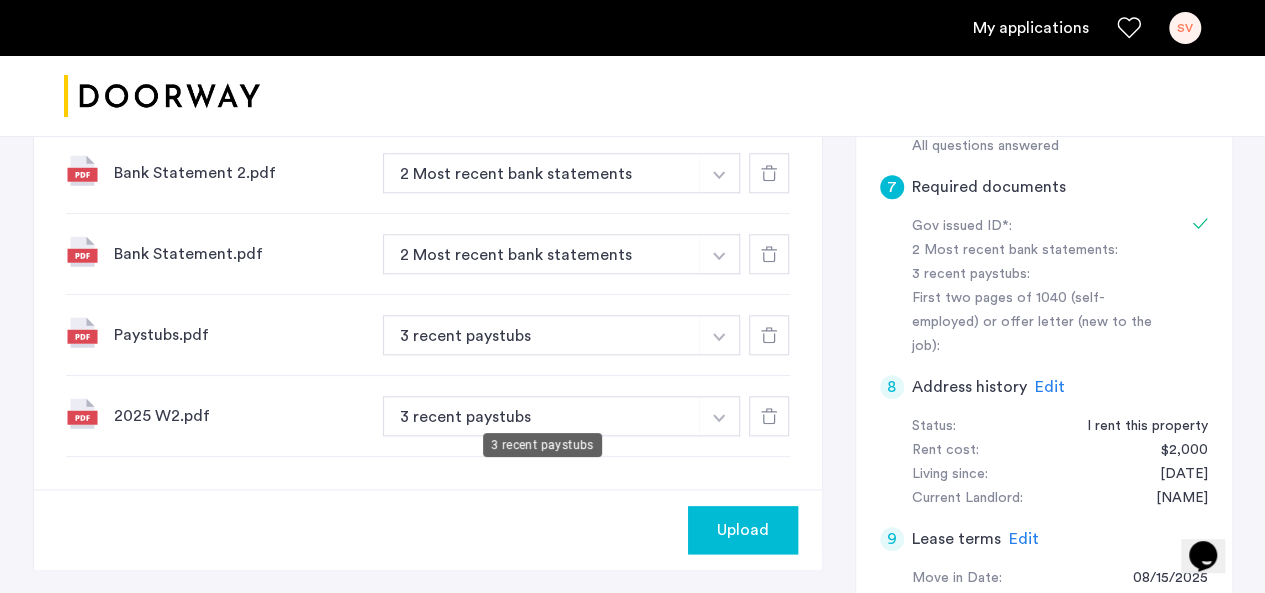 click on "3 recent paystubs" at bounding box center (542, 335) 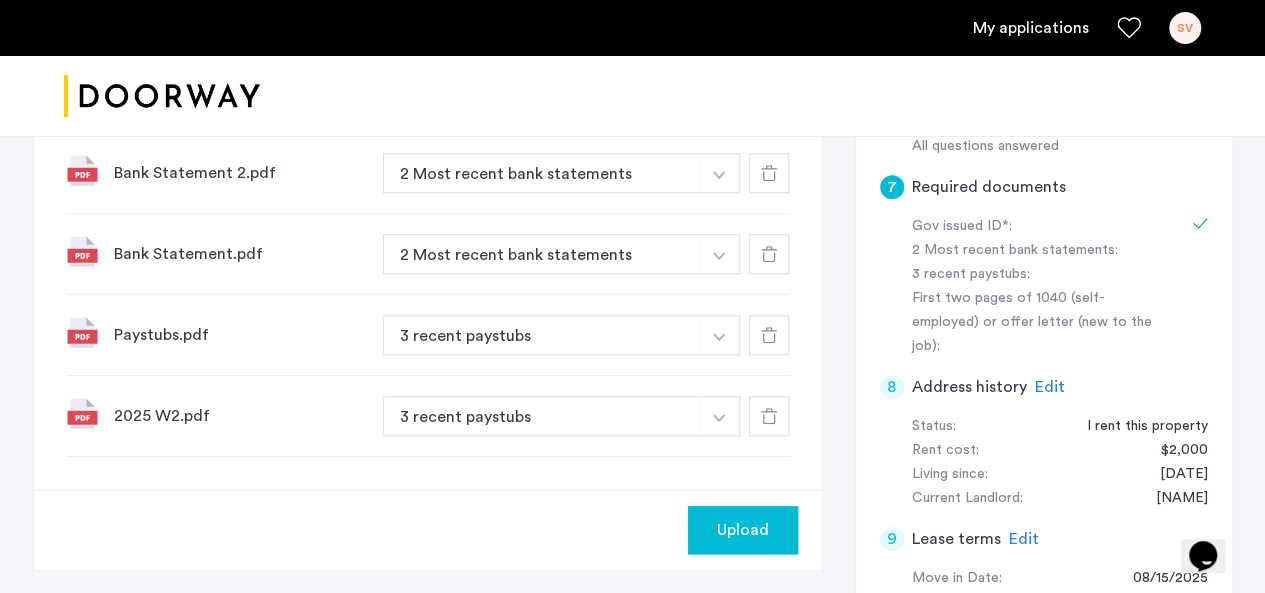 click at bounding box center [719, 94] 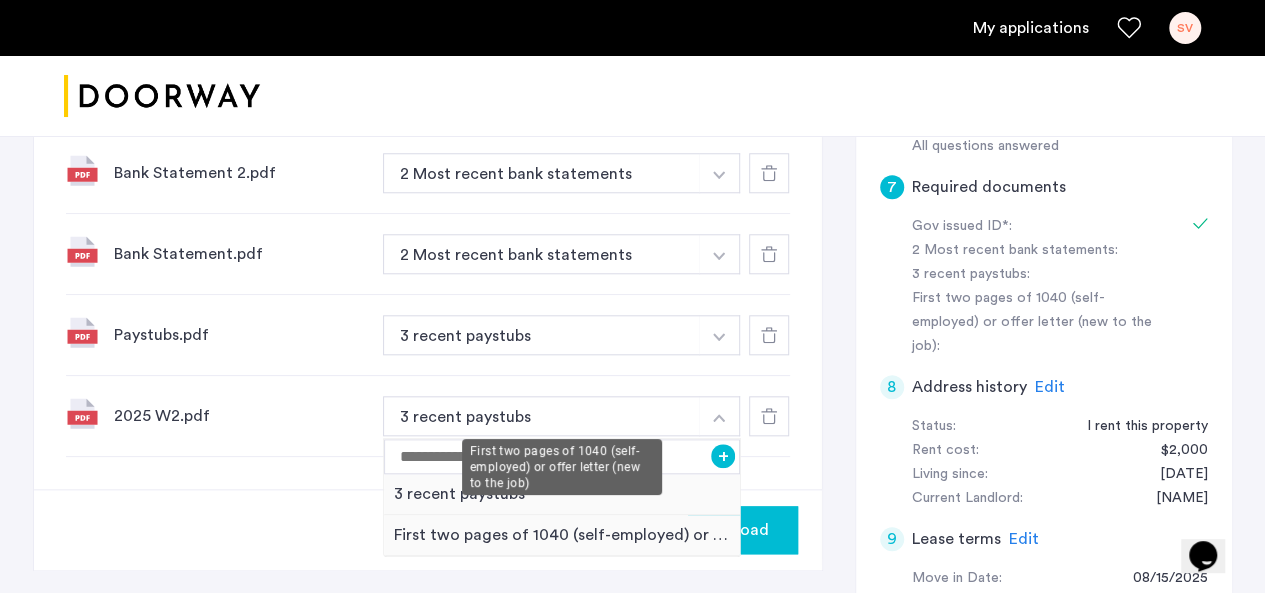 click on "First two pages of 1040 (self-employed) or offer letter (new to the job)" at bounding box center [562, 535] 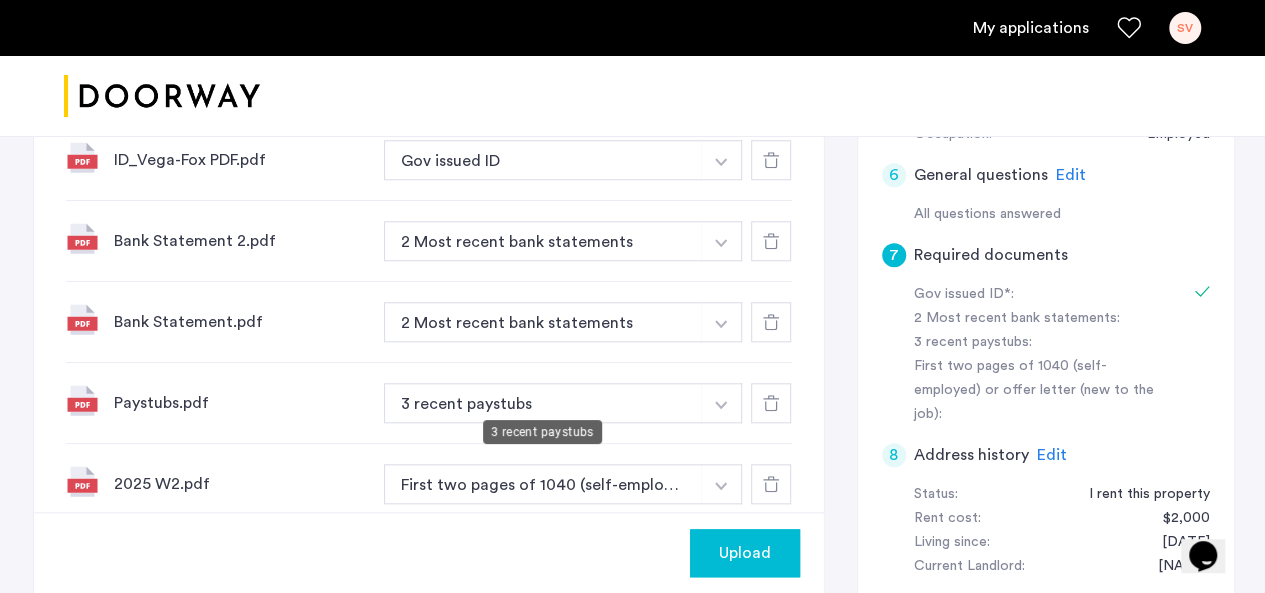 scroll, scrollTop: 782, scrollLeft: 0, axis: vertical 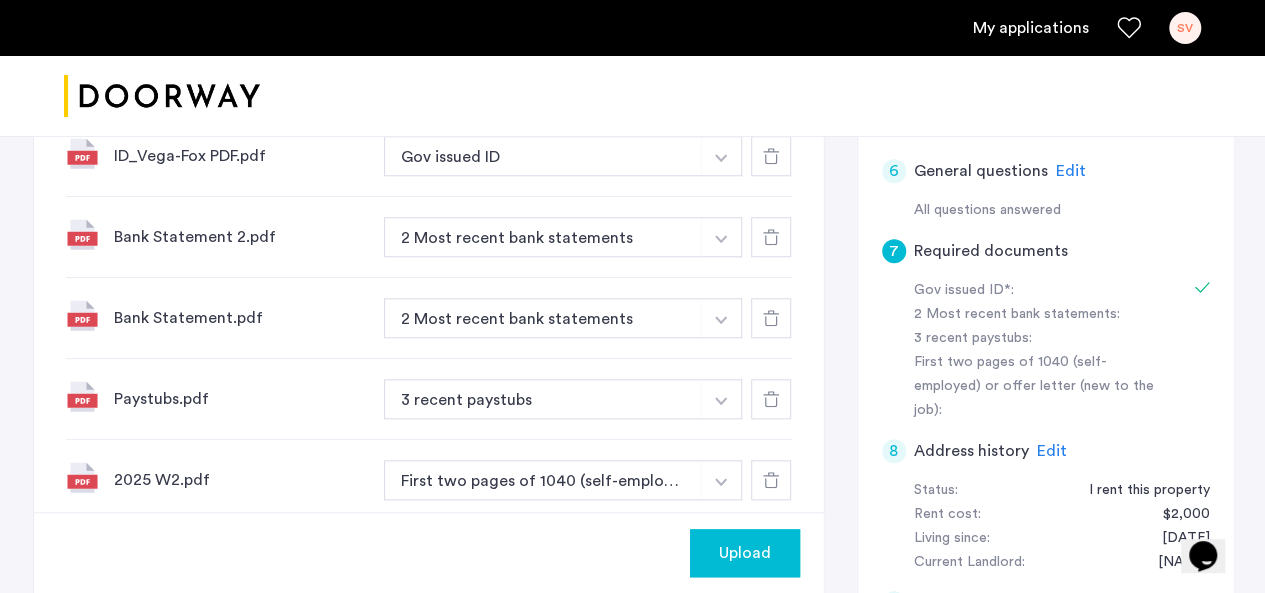 click on "Upload" 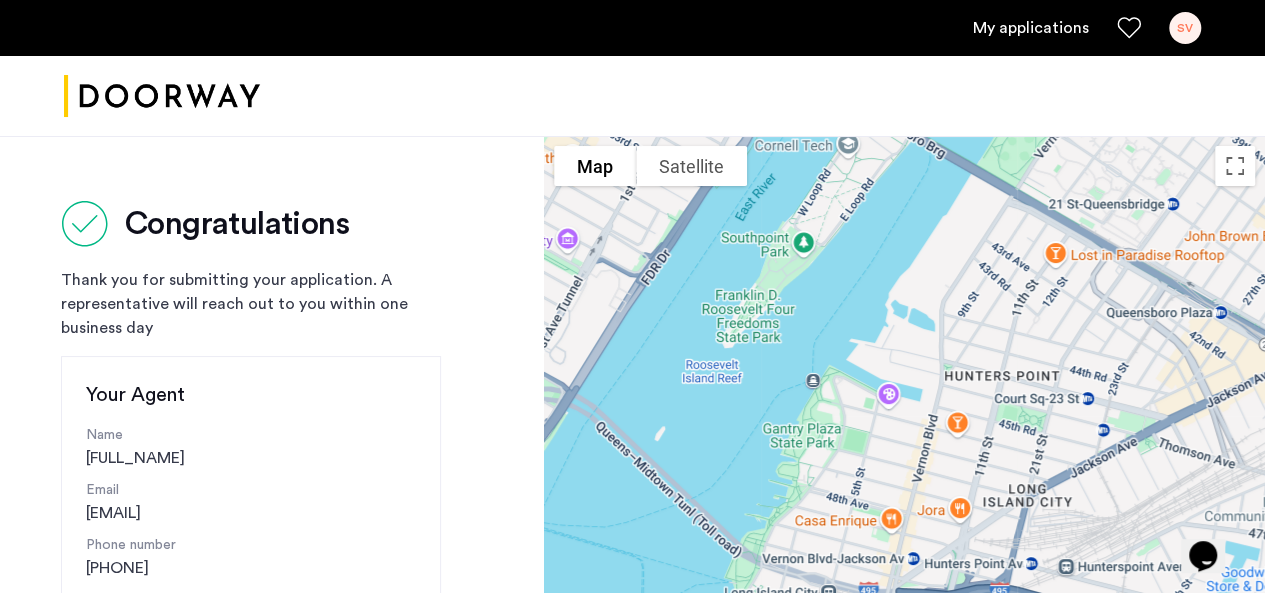scroll, scrollTop: 49, scrollLeft: 0, axis: vertical 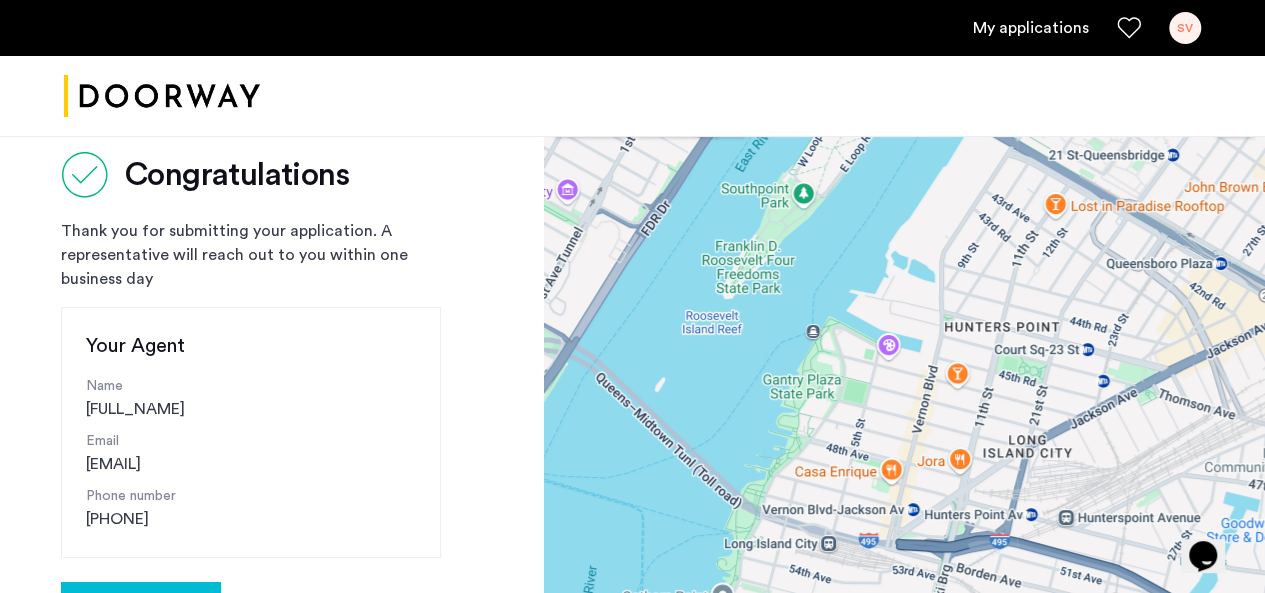 click on "Congratulations Thank you for submitting your application. A representative will reach out to you within one business day Your Agent Name [FULL_NAME] Email [EMAIL] Phone number [PHONE] Your applications" 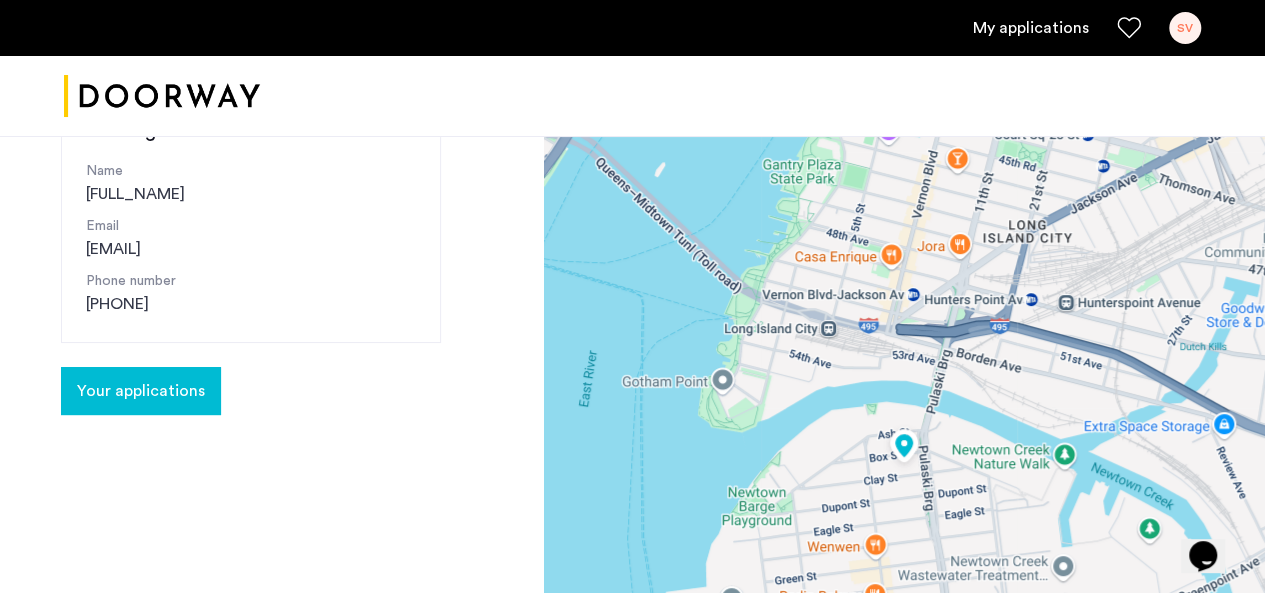 click on "Your applications" 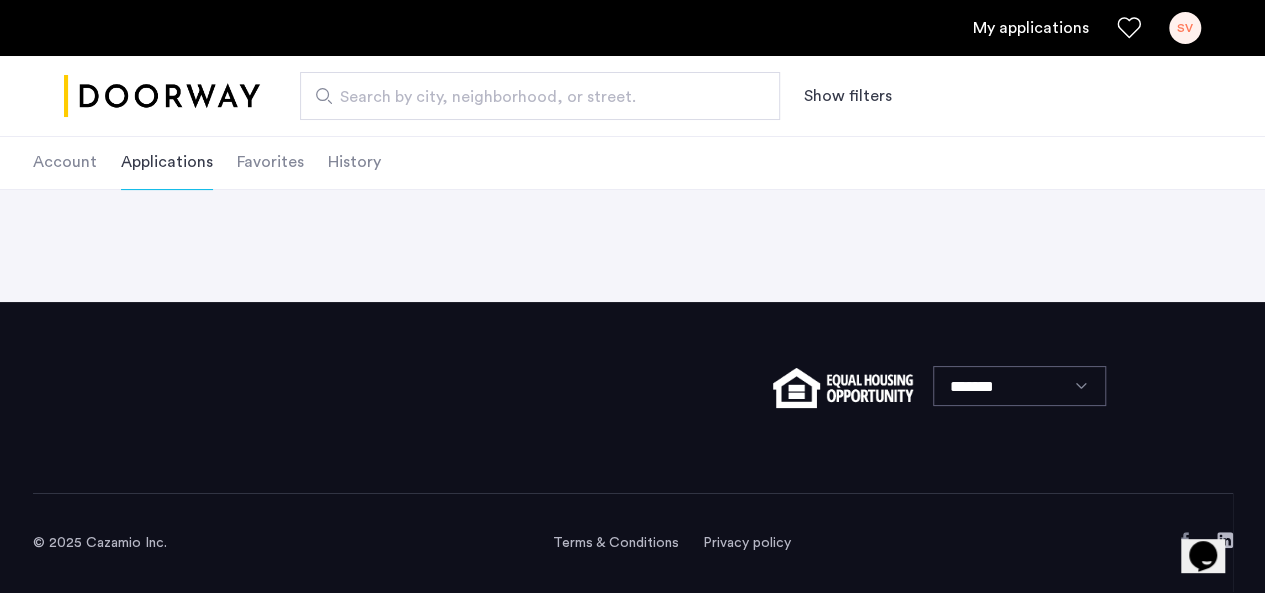 scroll, scrollTop: 0, scrollLeft: 0, axis: both 